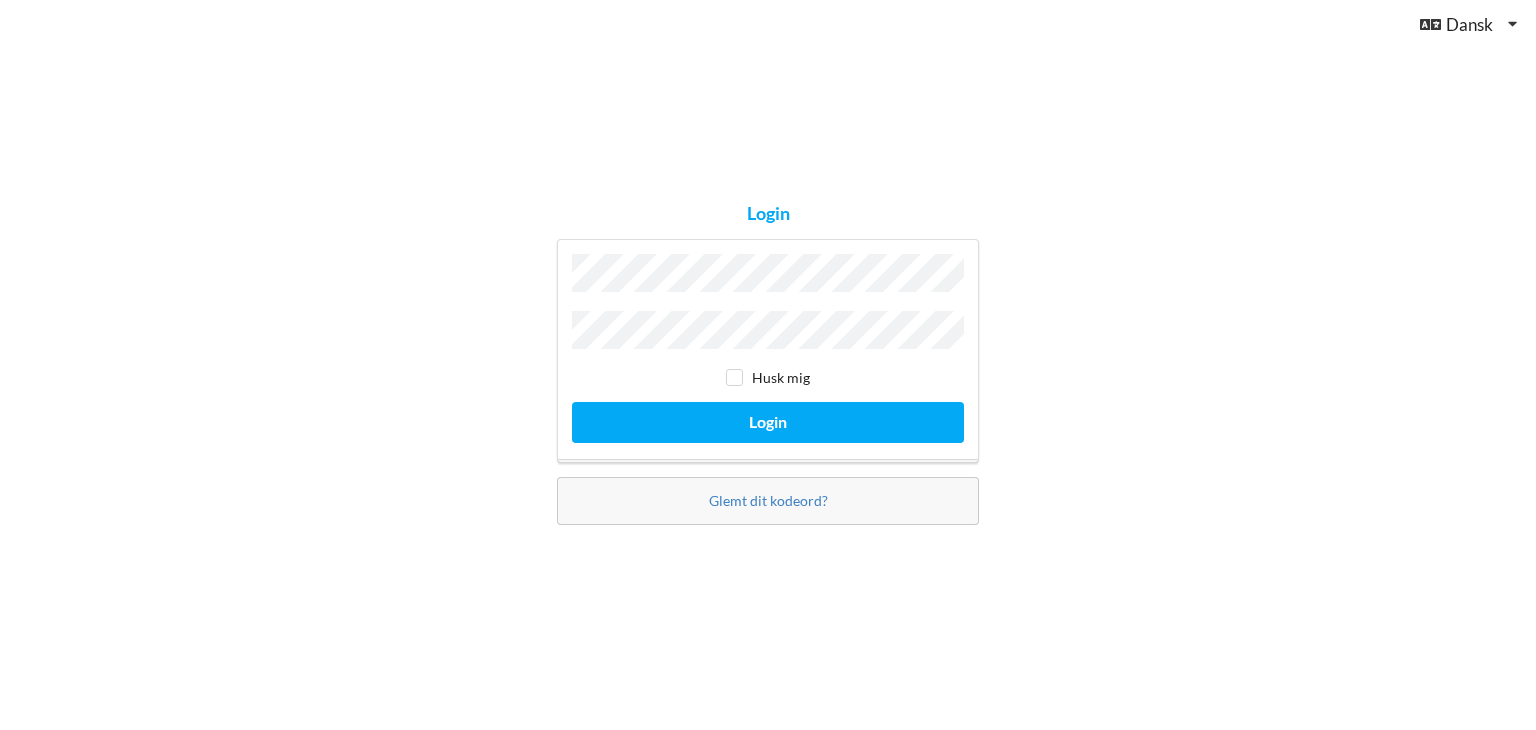scroll, scrollTop: 0, scrollLeft: 0, axis: both 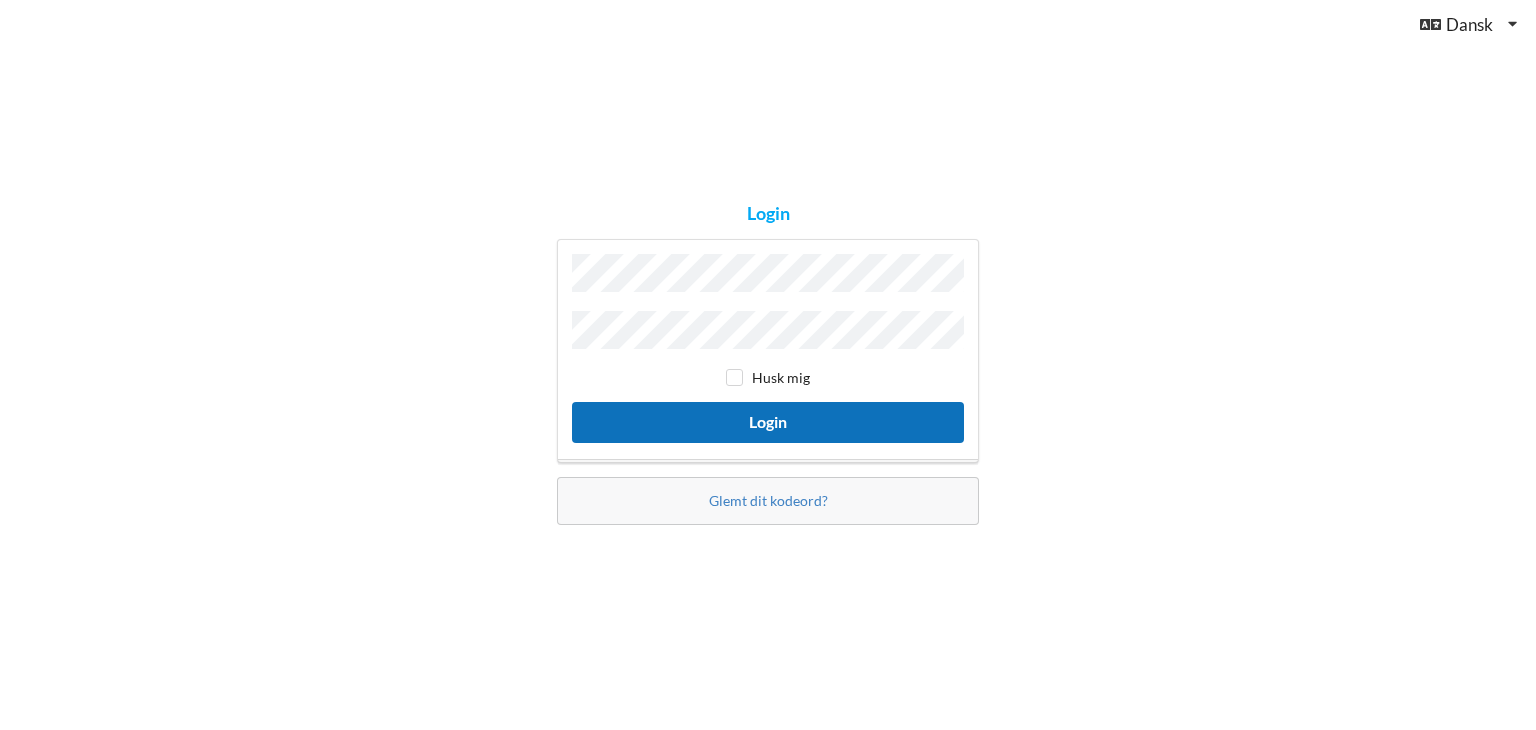 click on "Login" at bounding box center [768, 422] 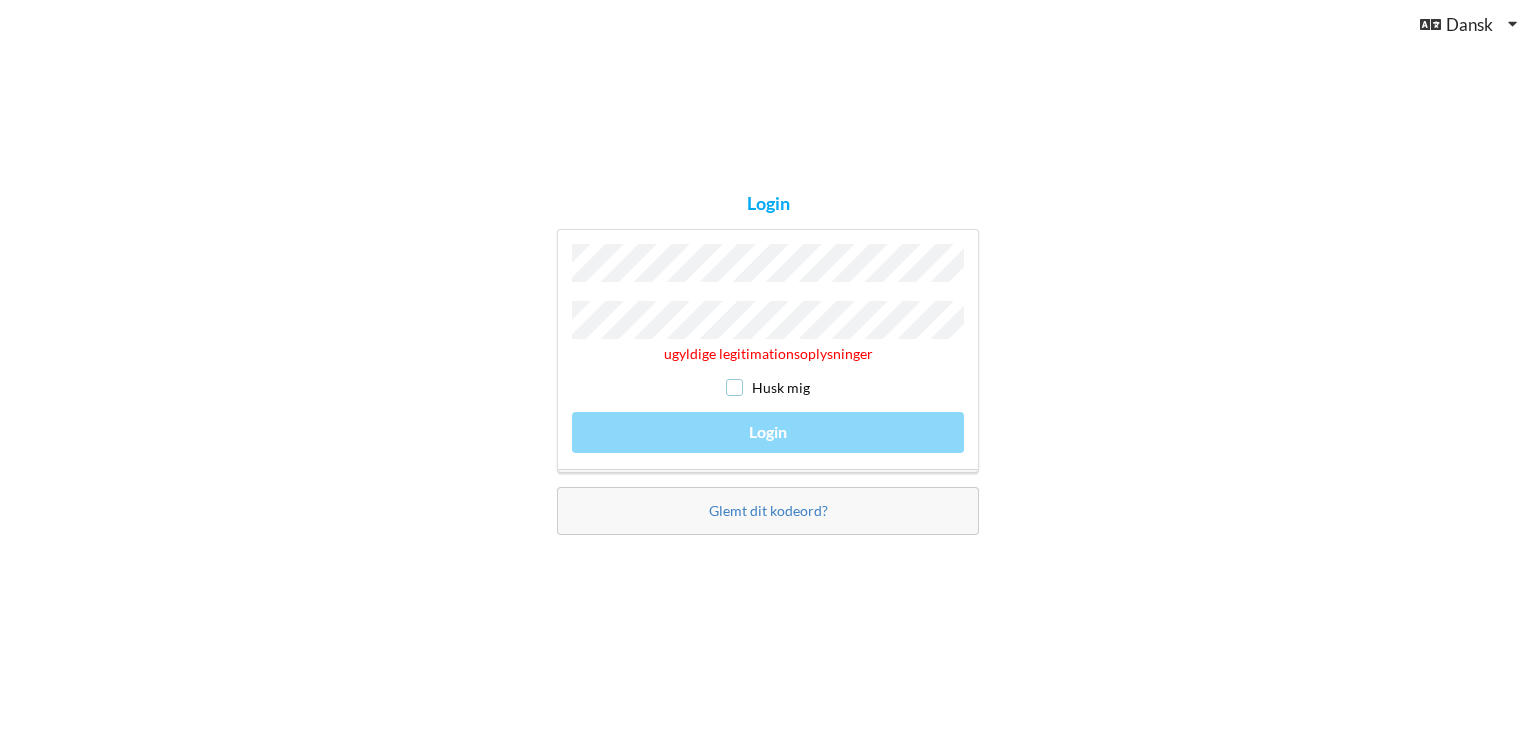 click at bounding box center [734, 387] 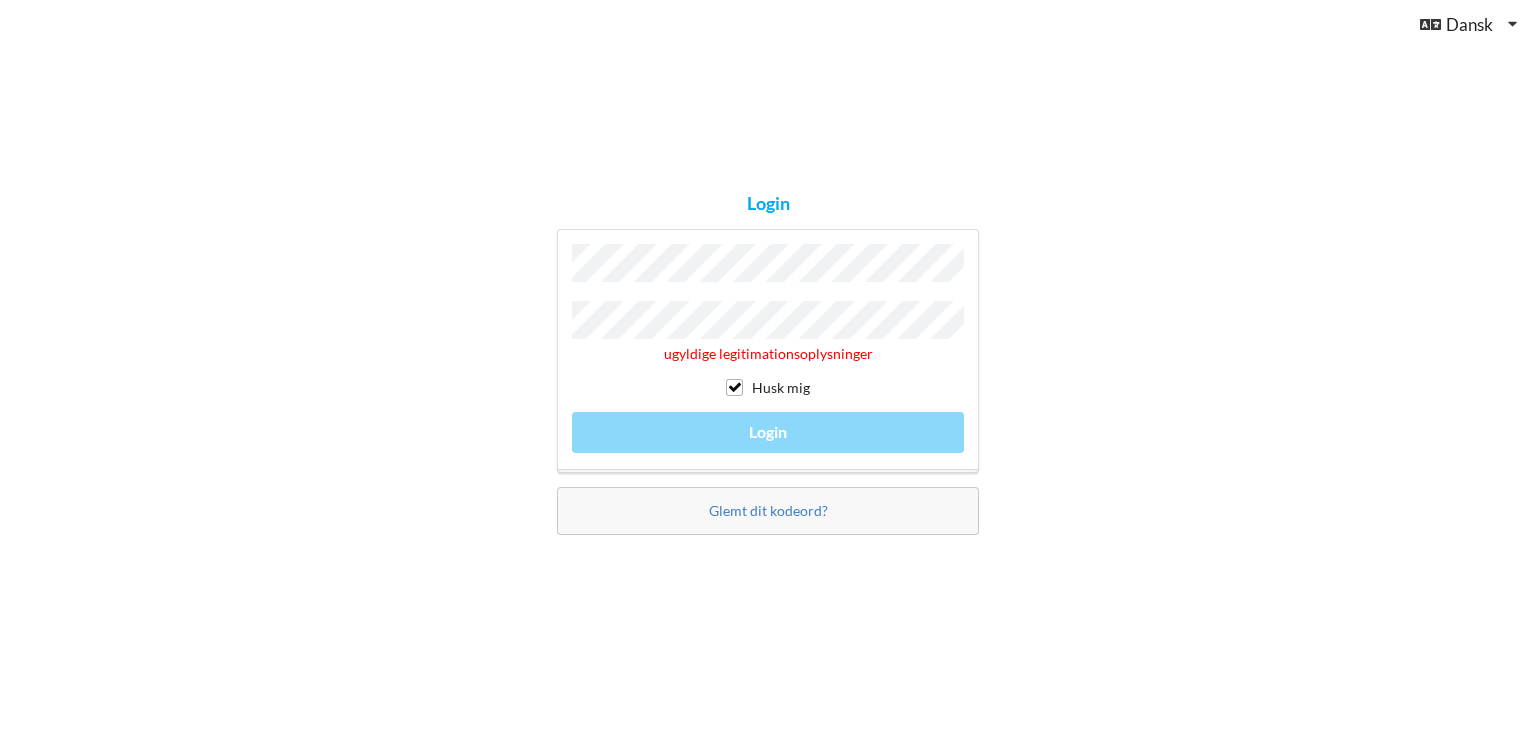 click on "ugyldige legitimationsoplysninger     Husk mig
Login" at bounding box center [768, 351] 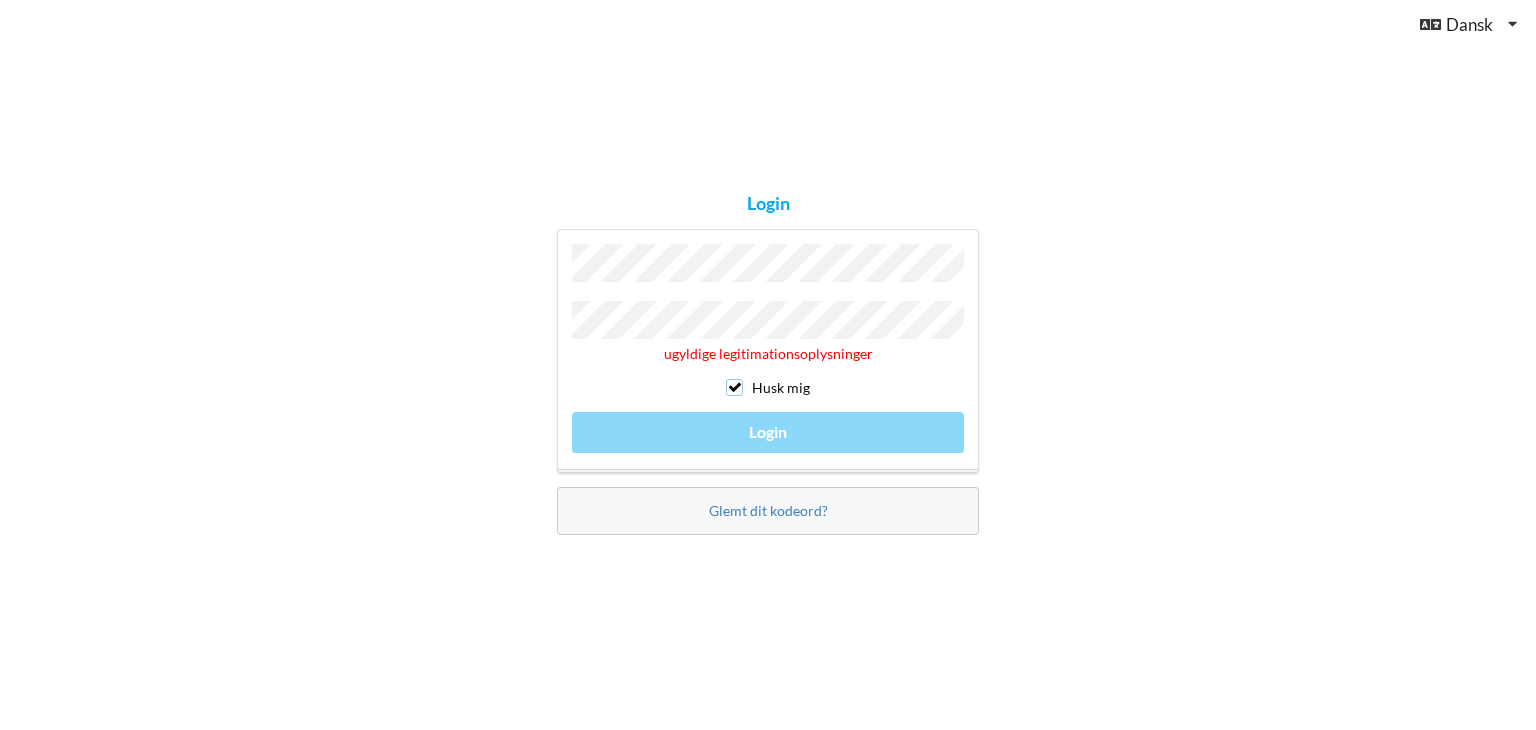 click at bounding box center (734, 387) 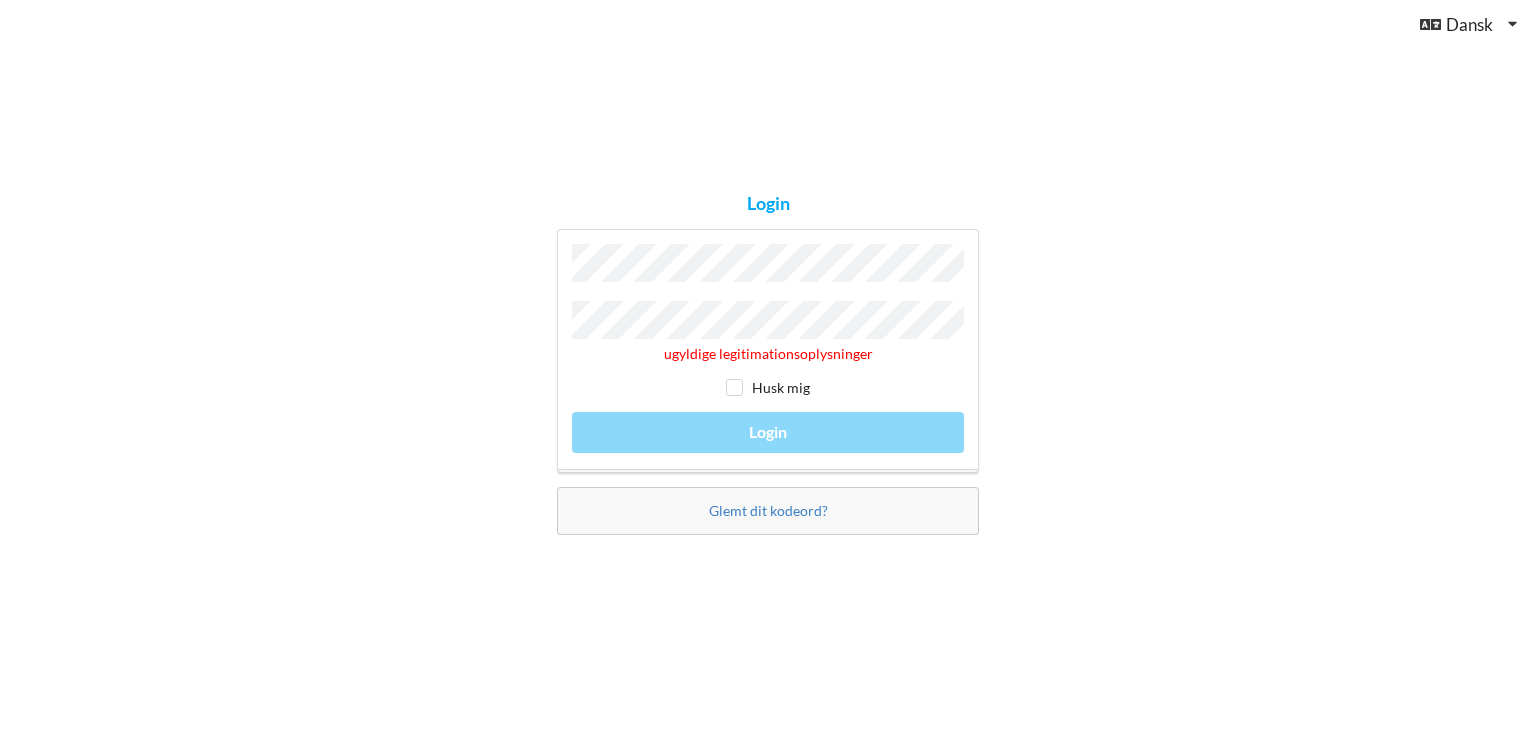 click on "ugyldige legitimationsoplysninger     Husk mig
Login" at bounding box center (768, 351) 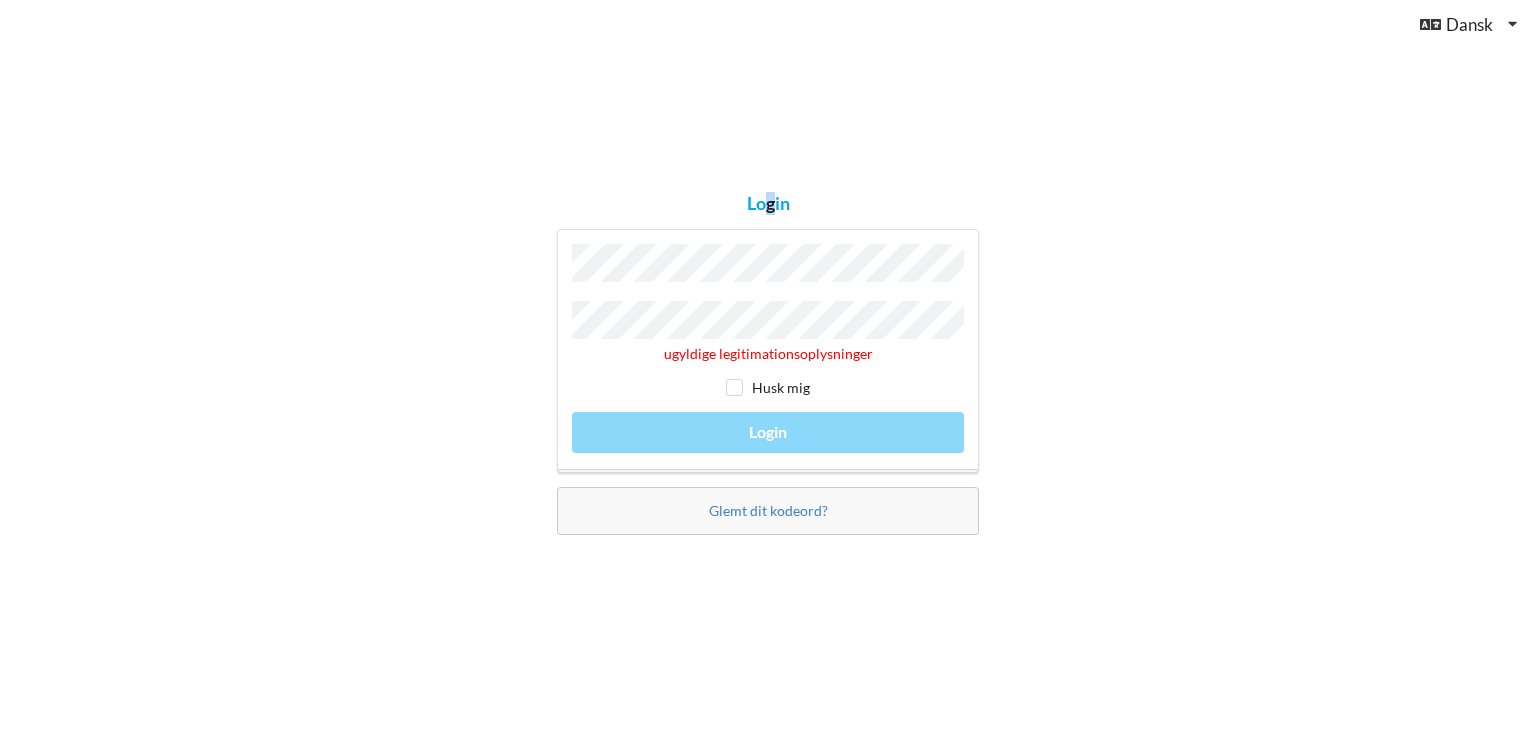 click on "Login" at bounding box center [768, 203] 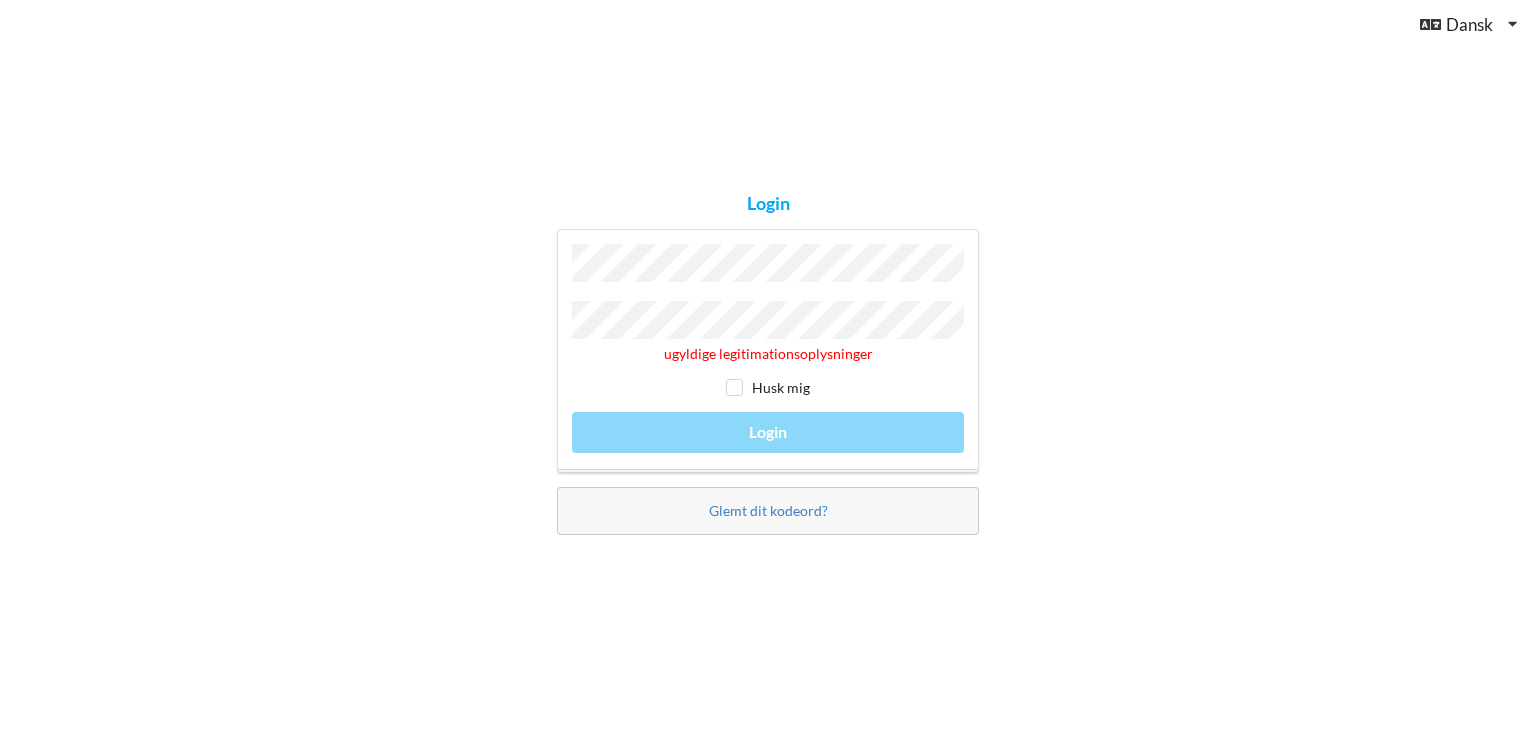 click on "Login         ugyldige legitimationsoplysninger     Husk mig
Login
Glemt dit kodeord?" at bounding box center [768, 365] 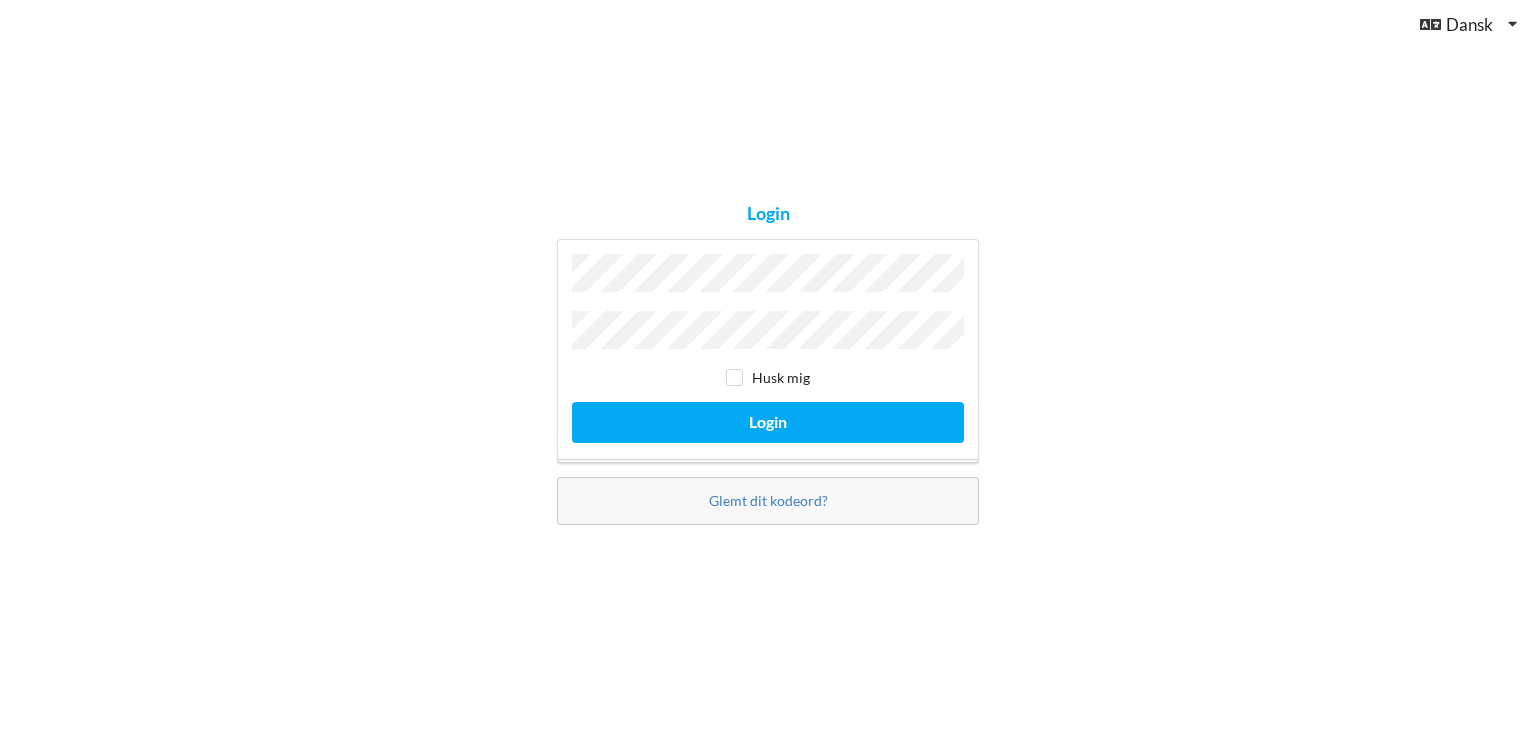 scroll, scrollTop: 0, scrollLeft: 0, axis: both 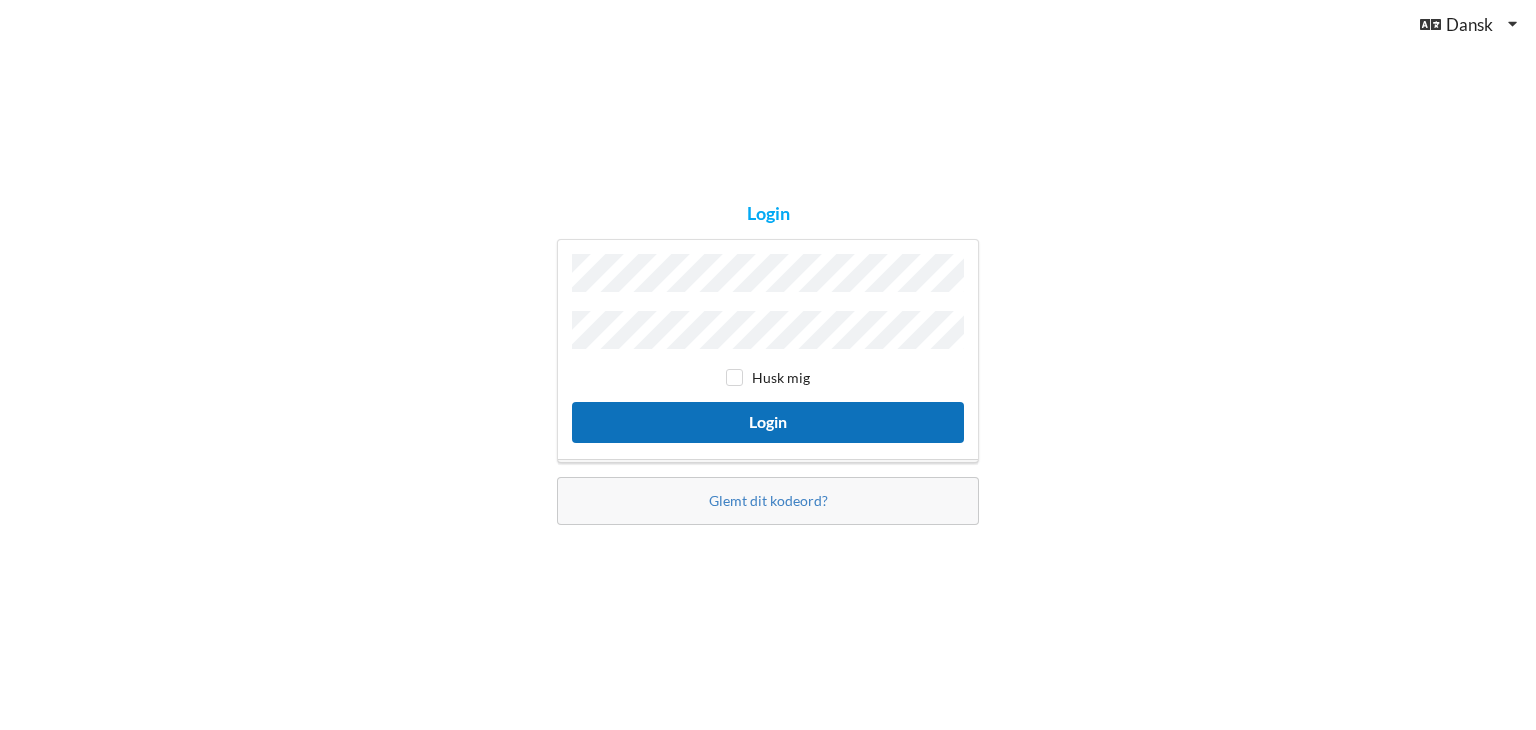 click on "Login" at bounding box center (768, 422) 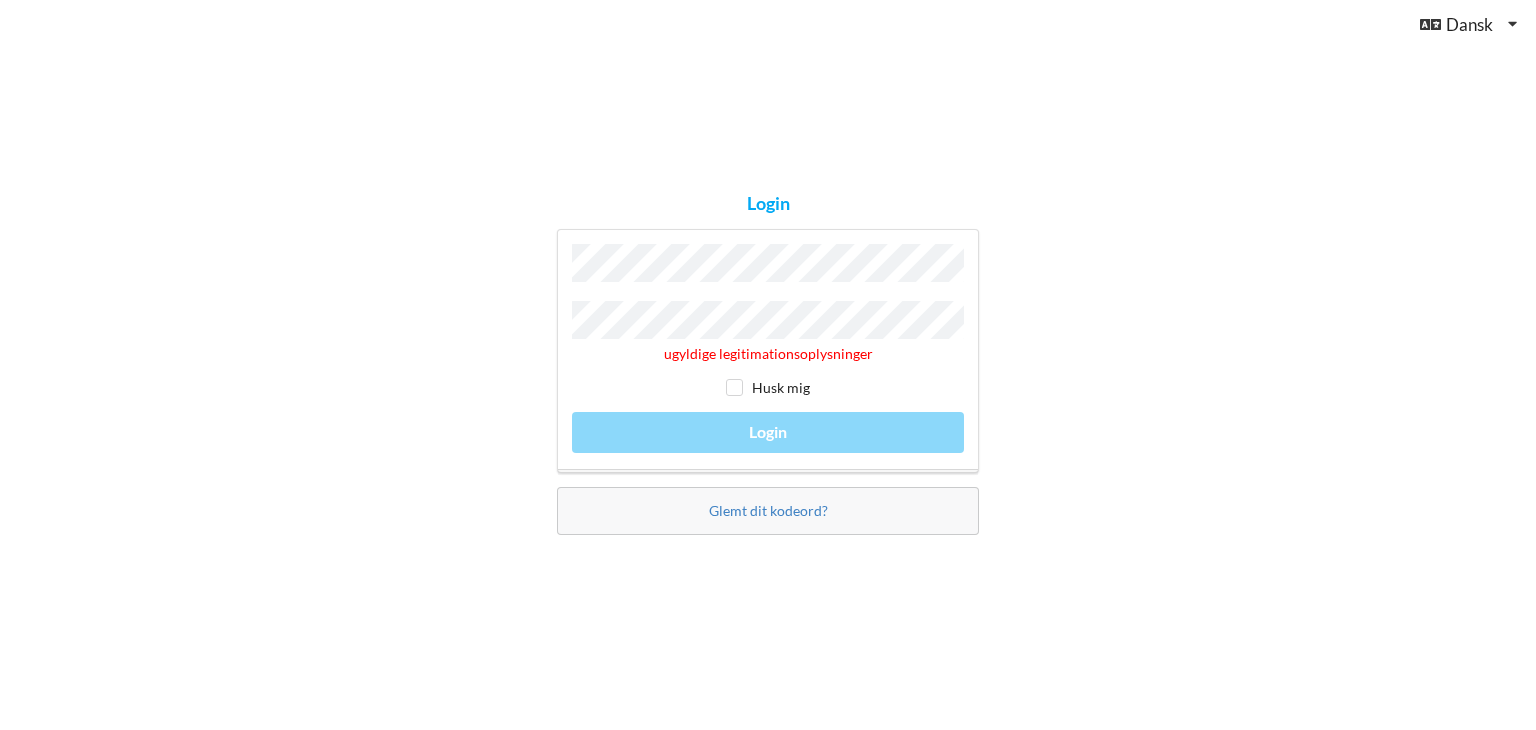 click on "Login         ugyldige legitimationsoplysninger     Husk mig
Login
Glemt dit kodeord?" at bounding box center (768, 365) 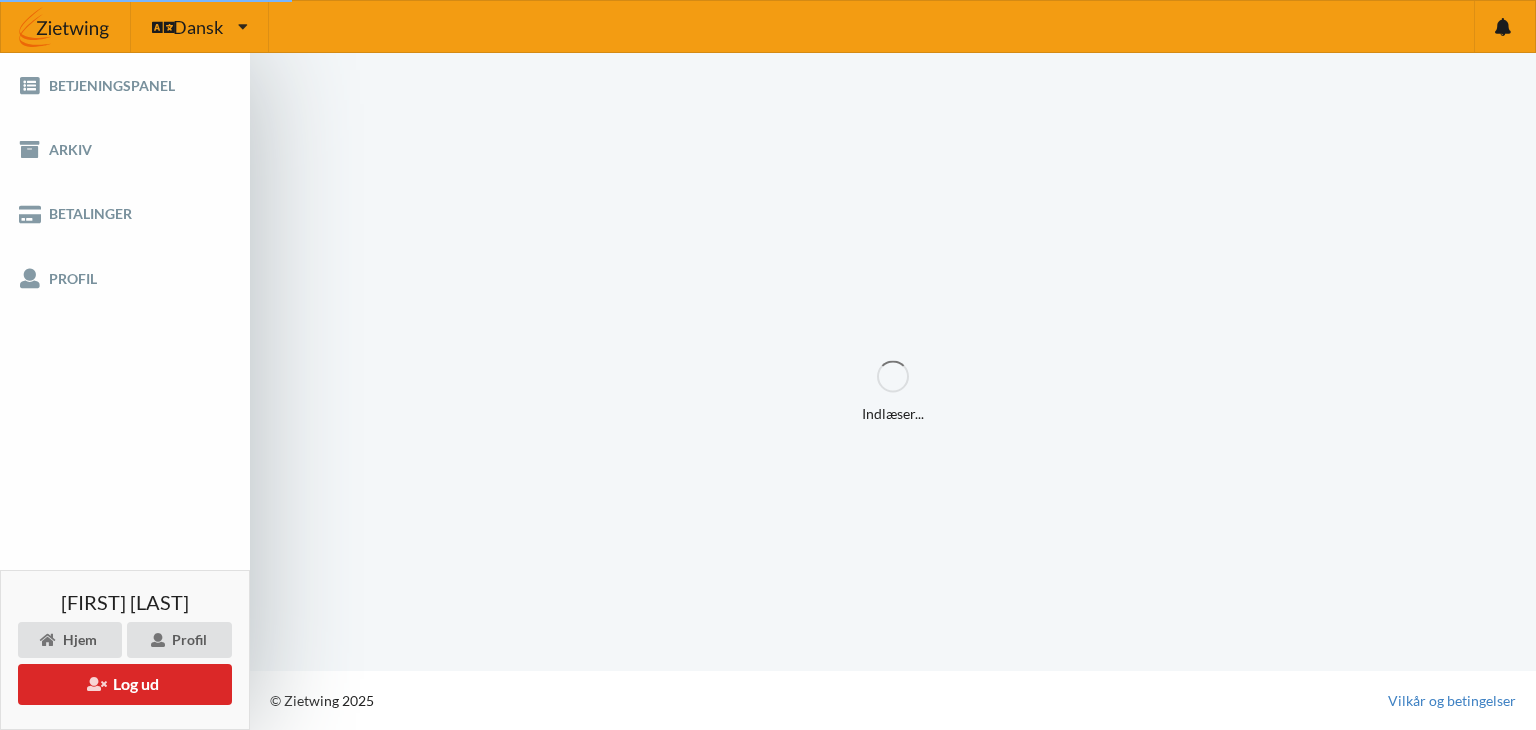 click on "Indlæser..." at bounding box center (893, 362) 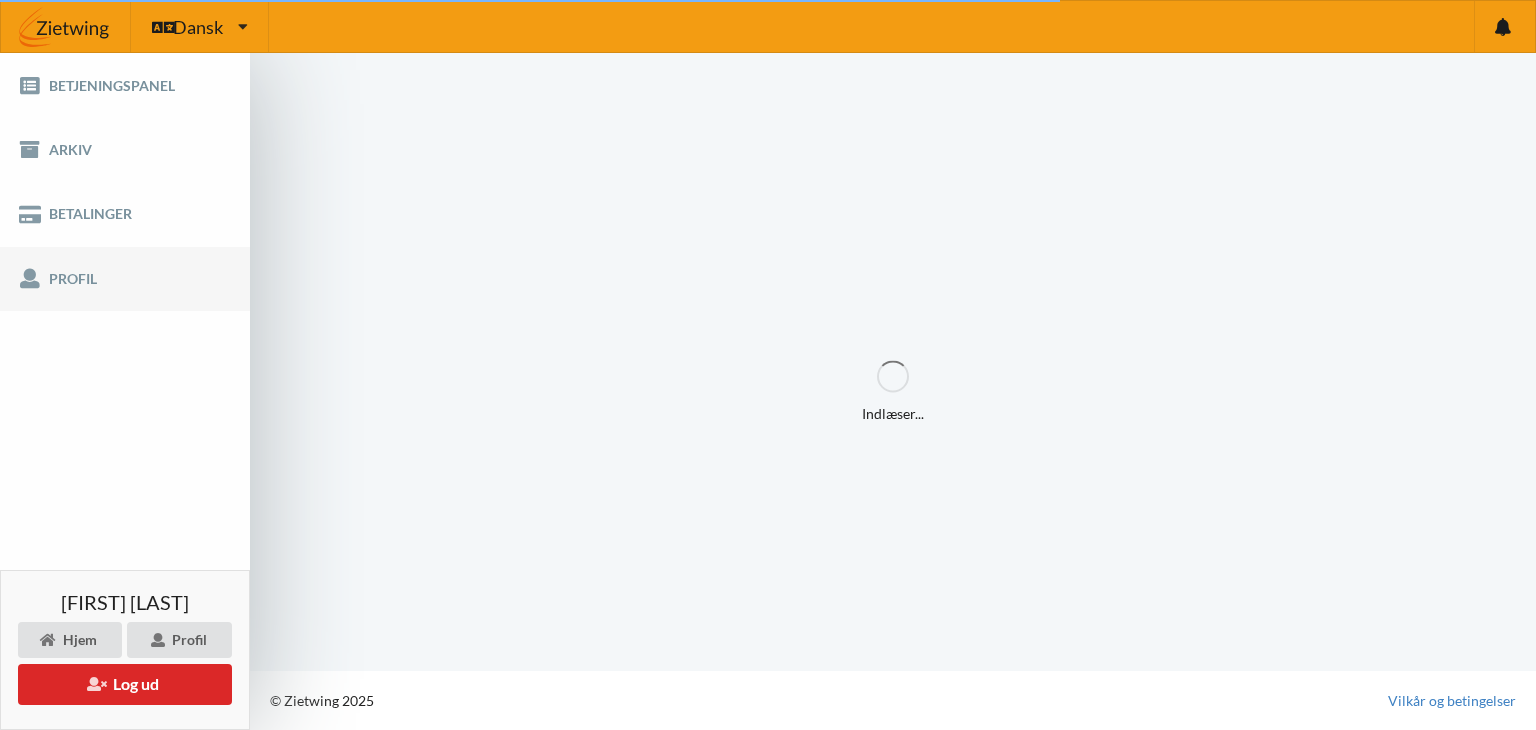 click on "Profil" at bounding box center [125, 279] 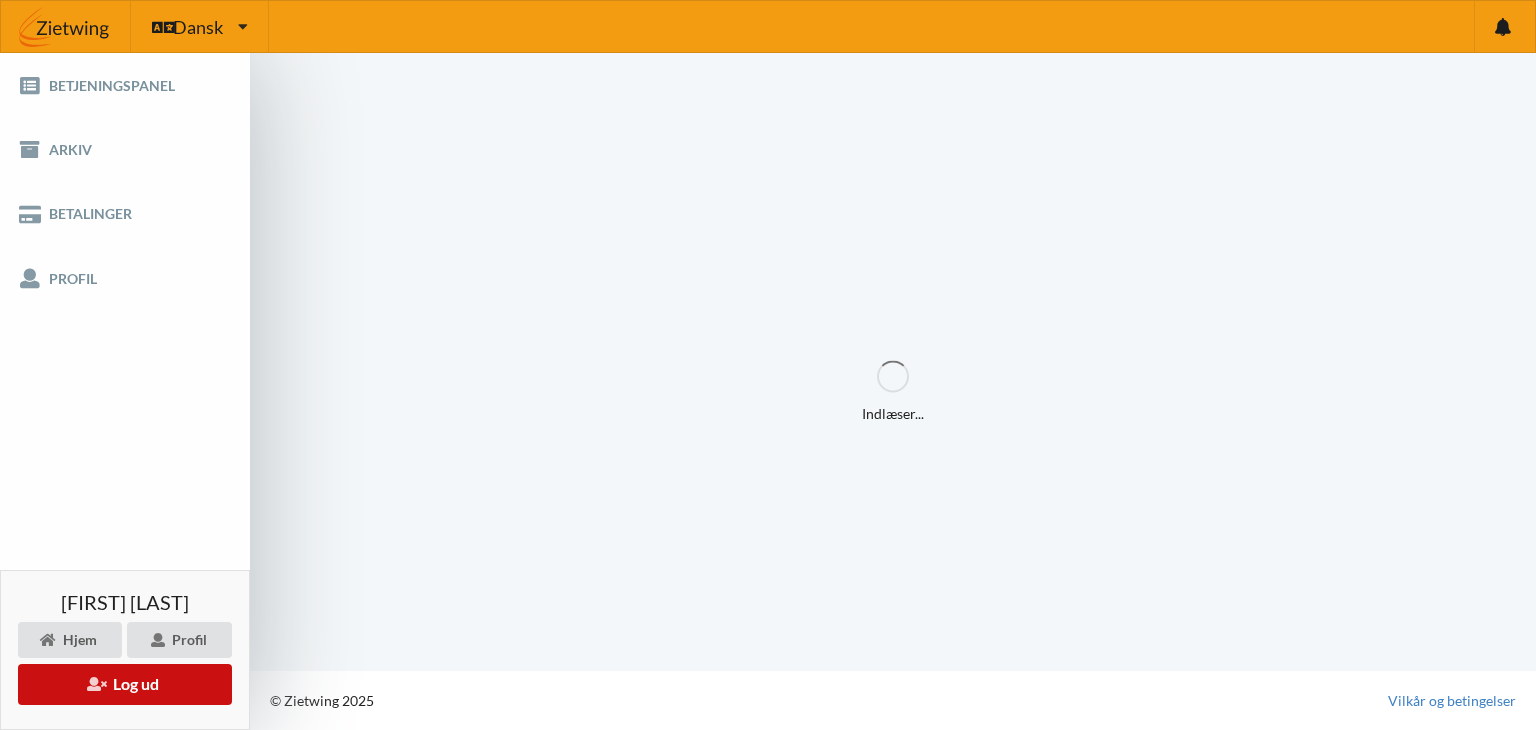 click on "Log ud" at bounding box center (125, 684) 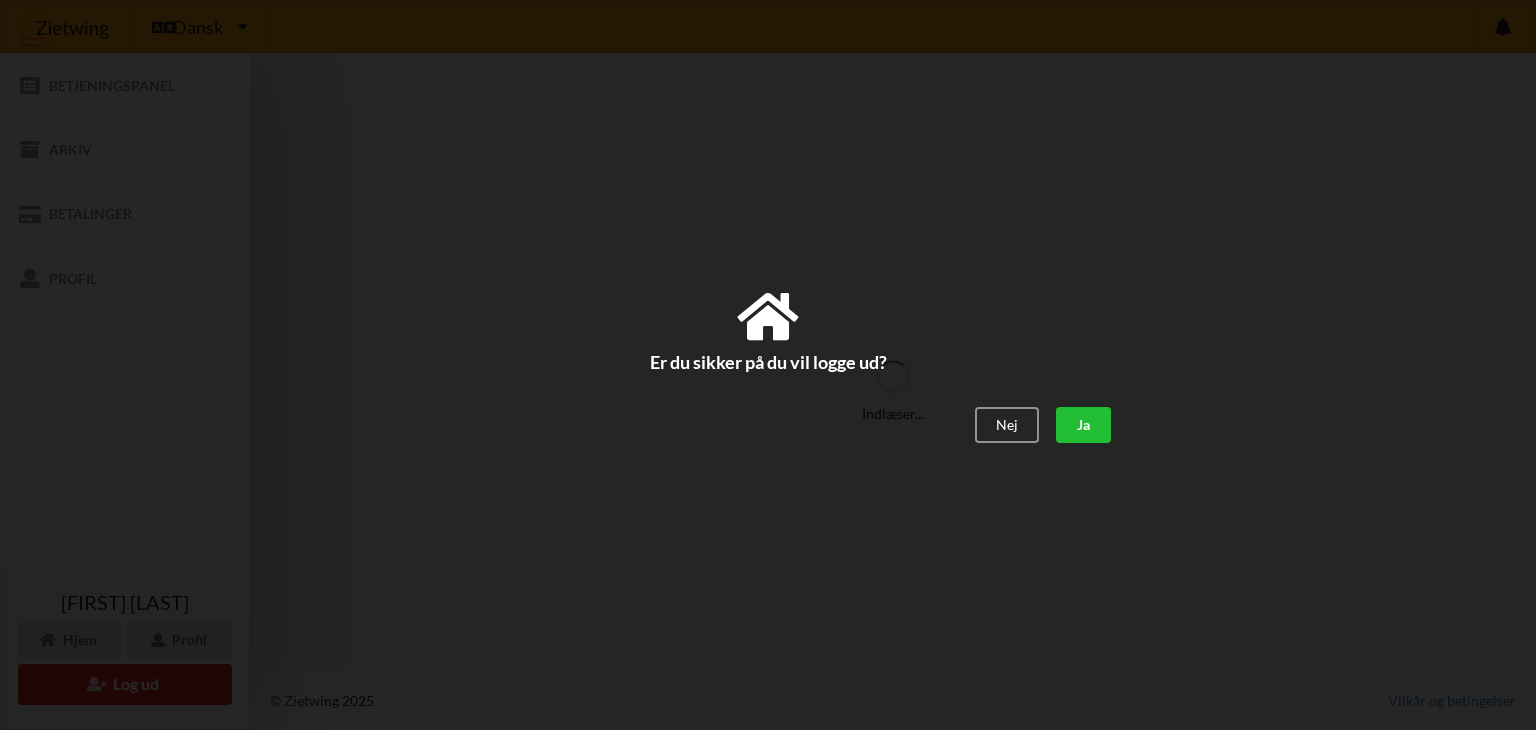 click on "Ja" at bounding box center (1083, 426) 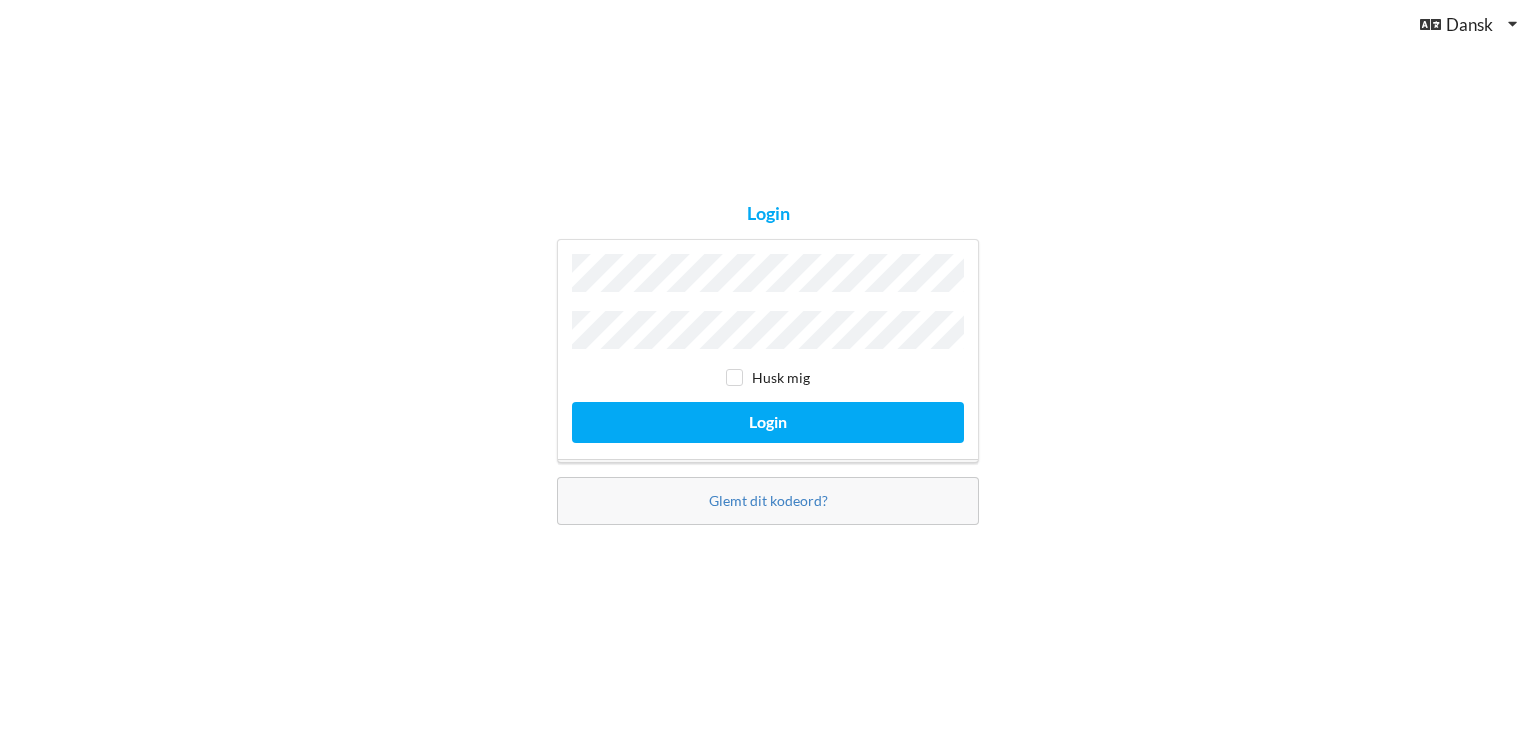 scroll, scrollTop: 0, scrollLeft: 0, axis: both 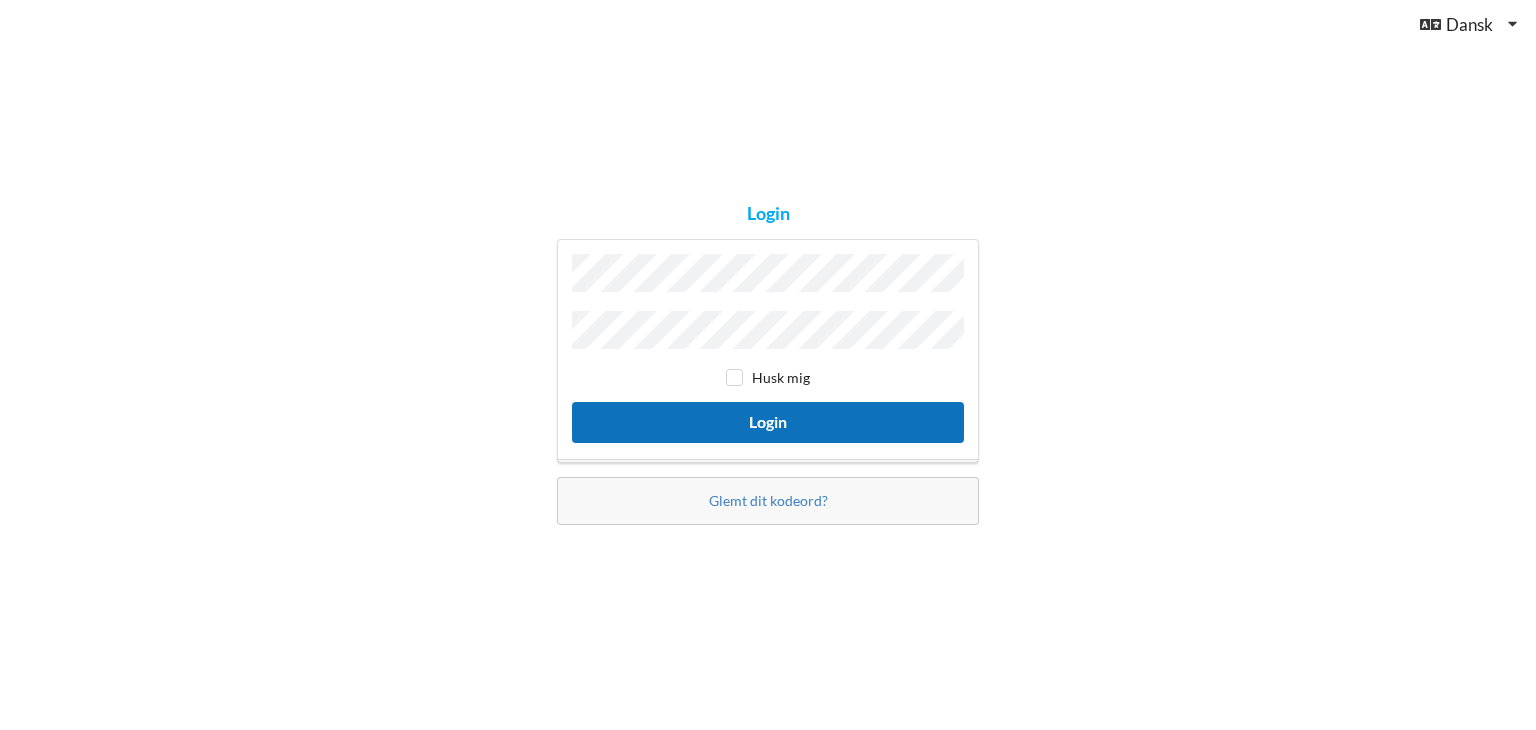 click on "Login" at bounding box center [768, 422] 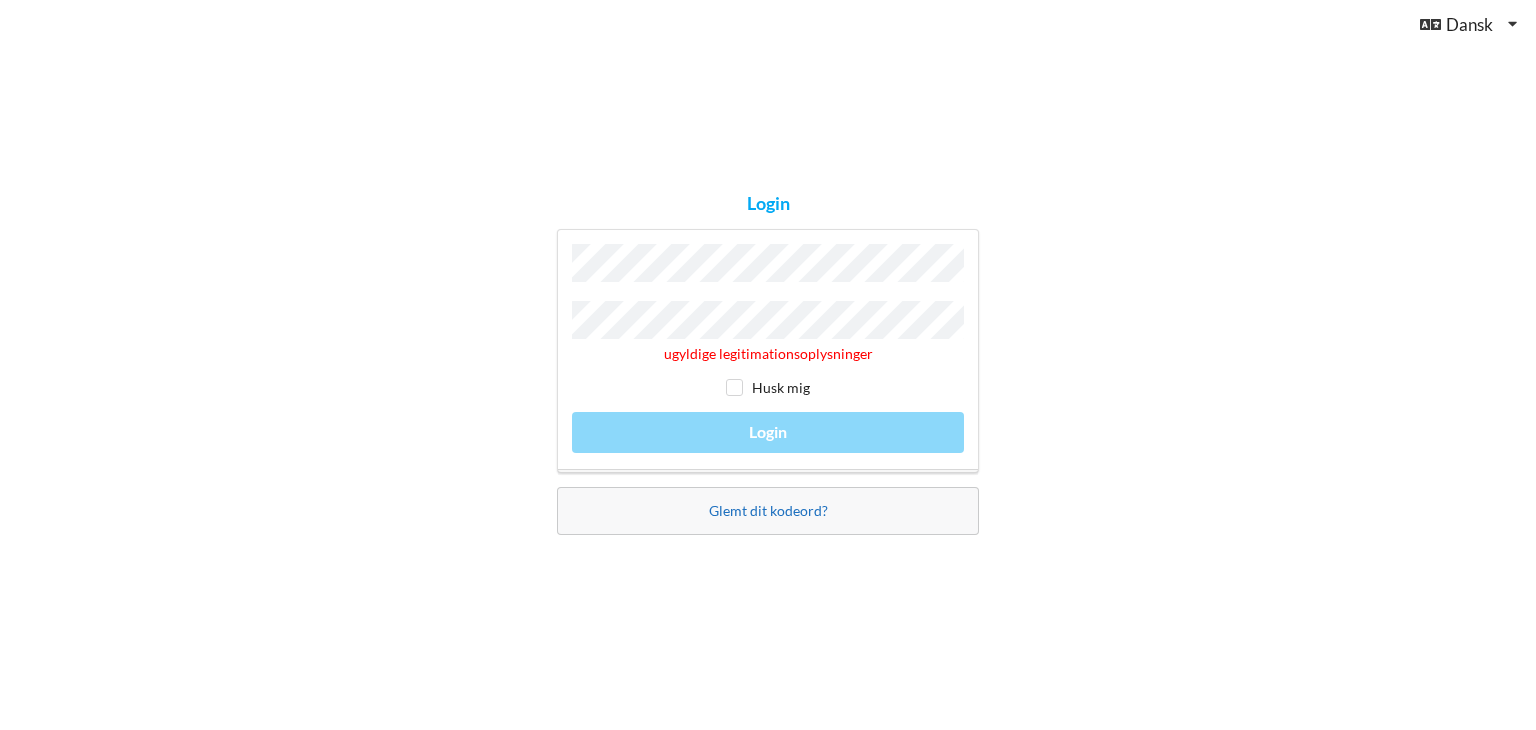 click on "Glemt dit kodeord?" at bounding box center [768, 510] 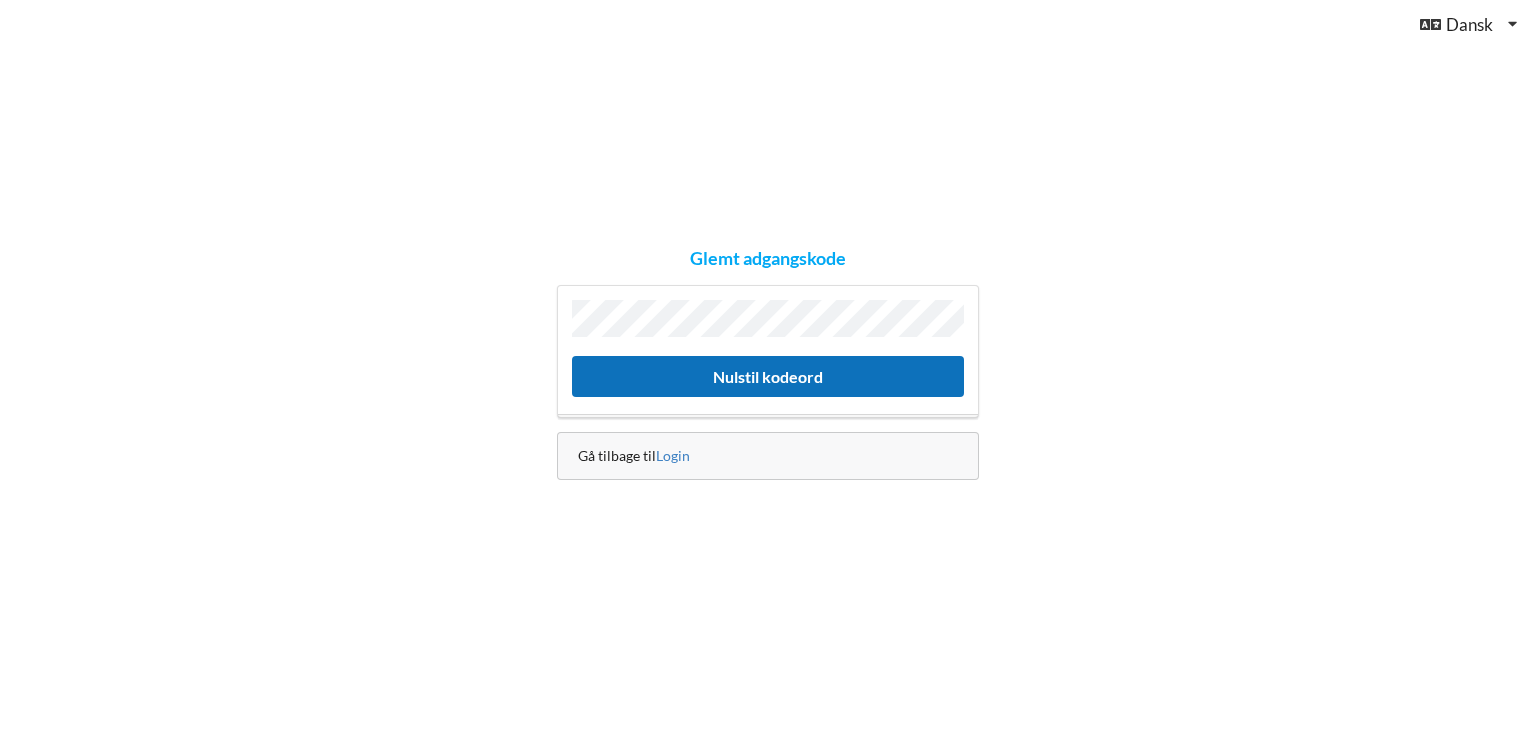 click on "Nulstil kodeord" at bounding box center [768, 376] 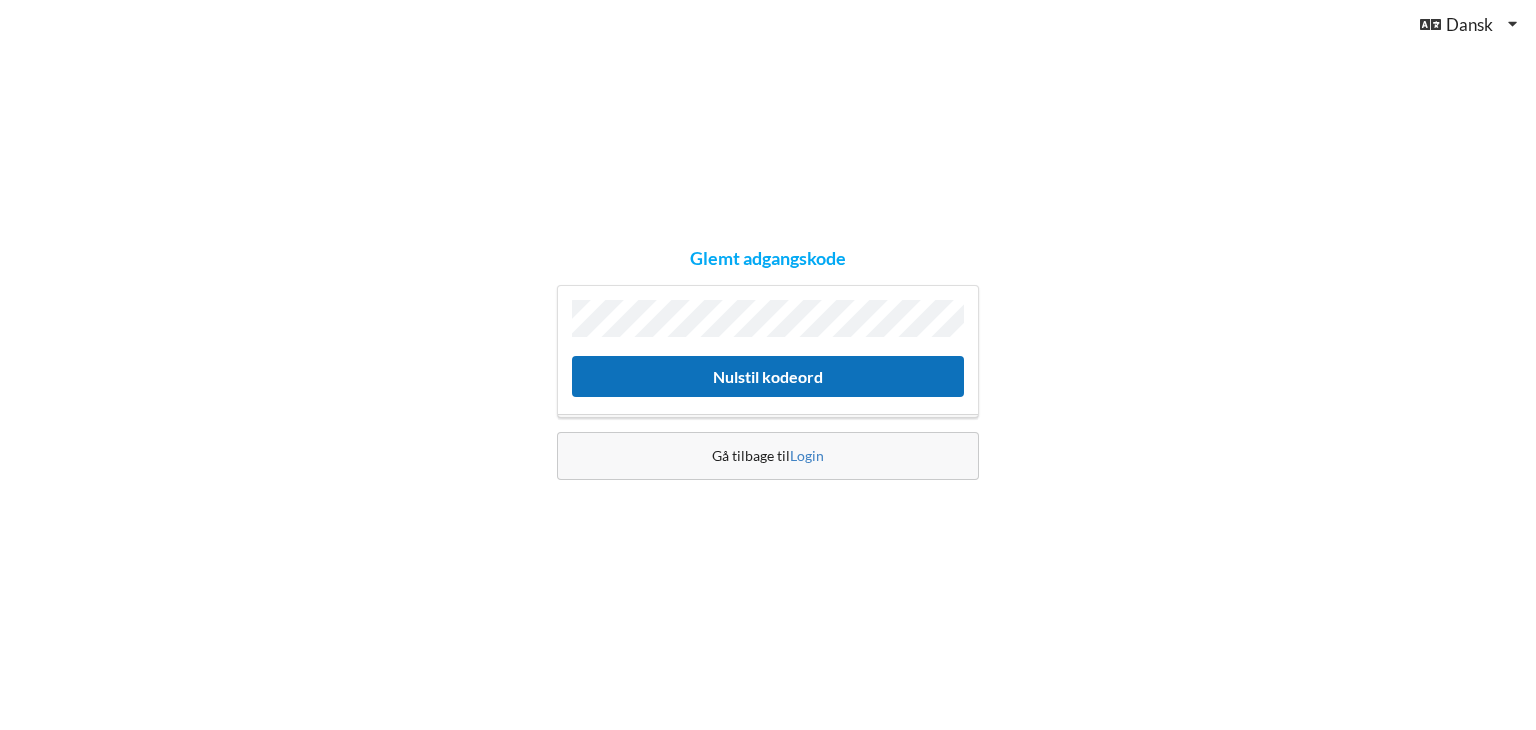 click on "Nulstil kodeord" at bounding box center [768, 376] 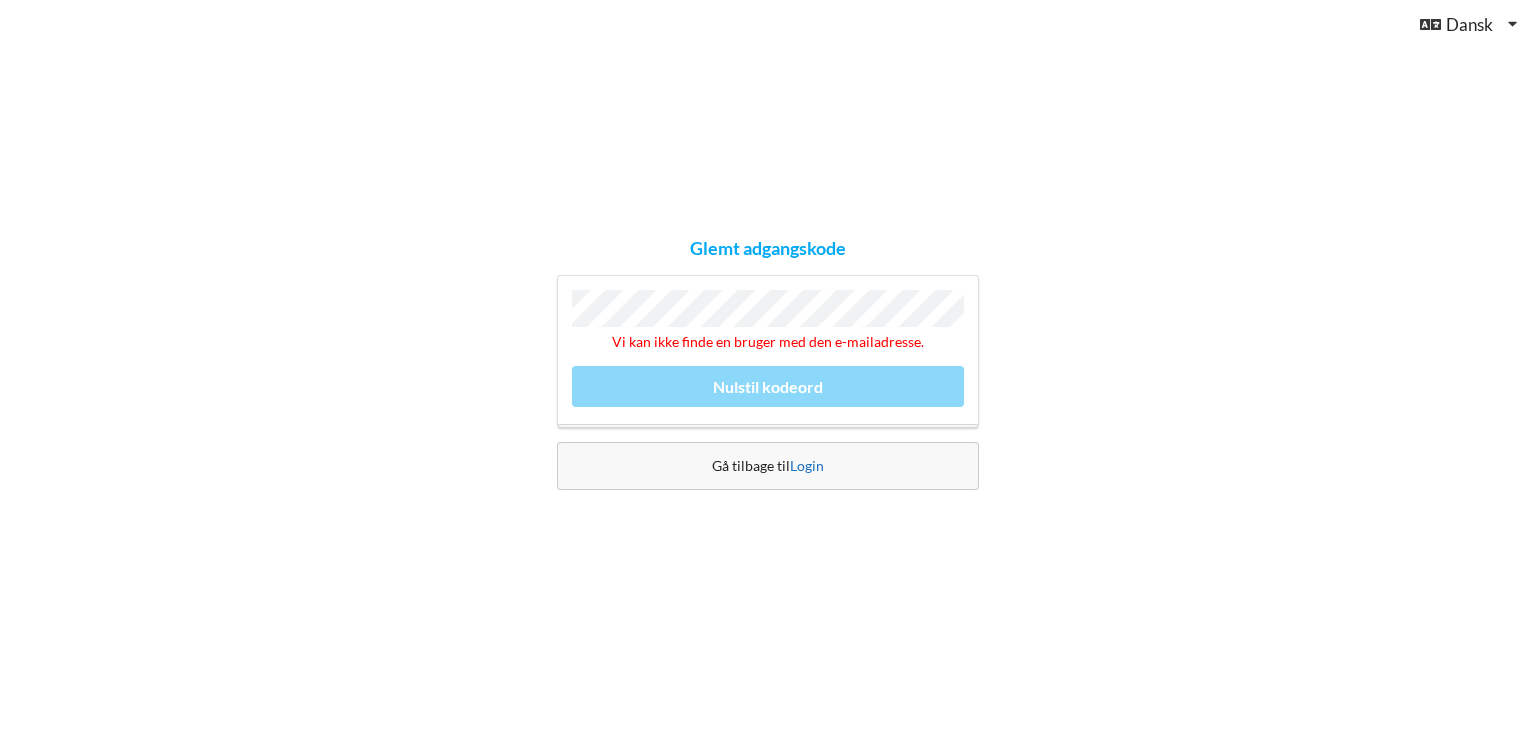 click on "Login" at bounding box center (807, 465) 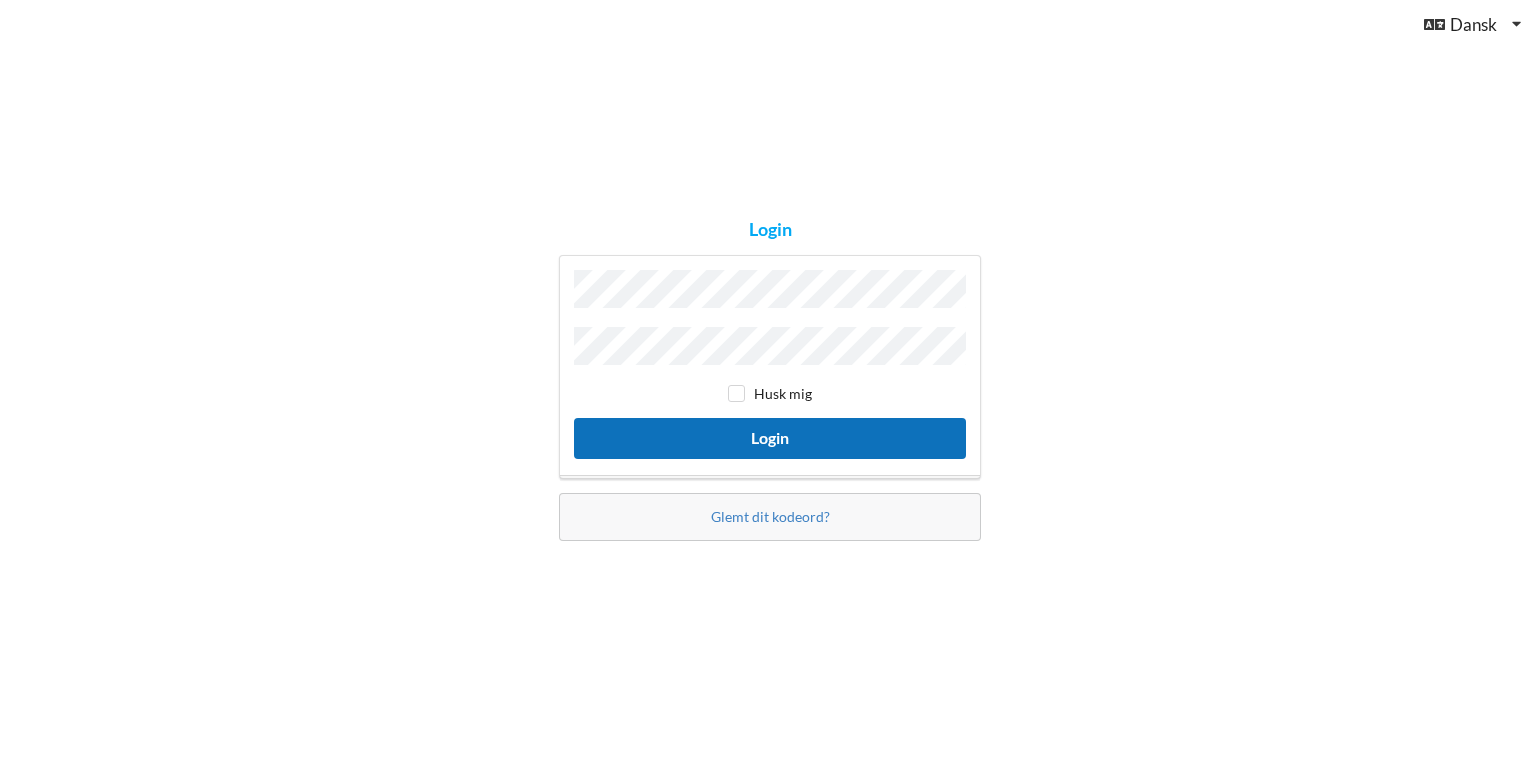 click on "Login" at bounding box center (770, 438) 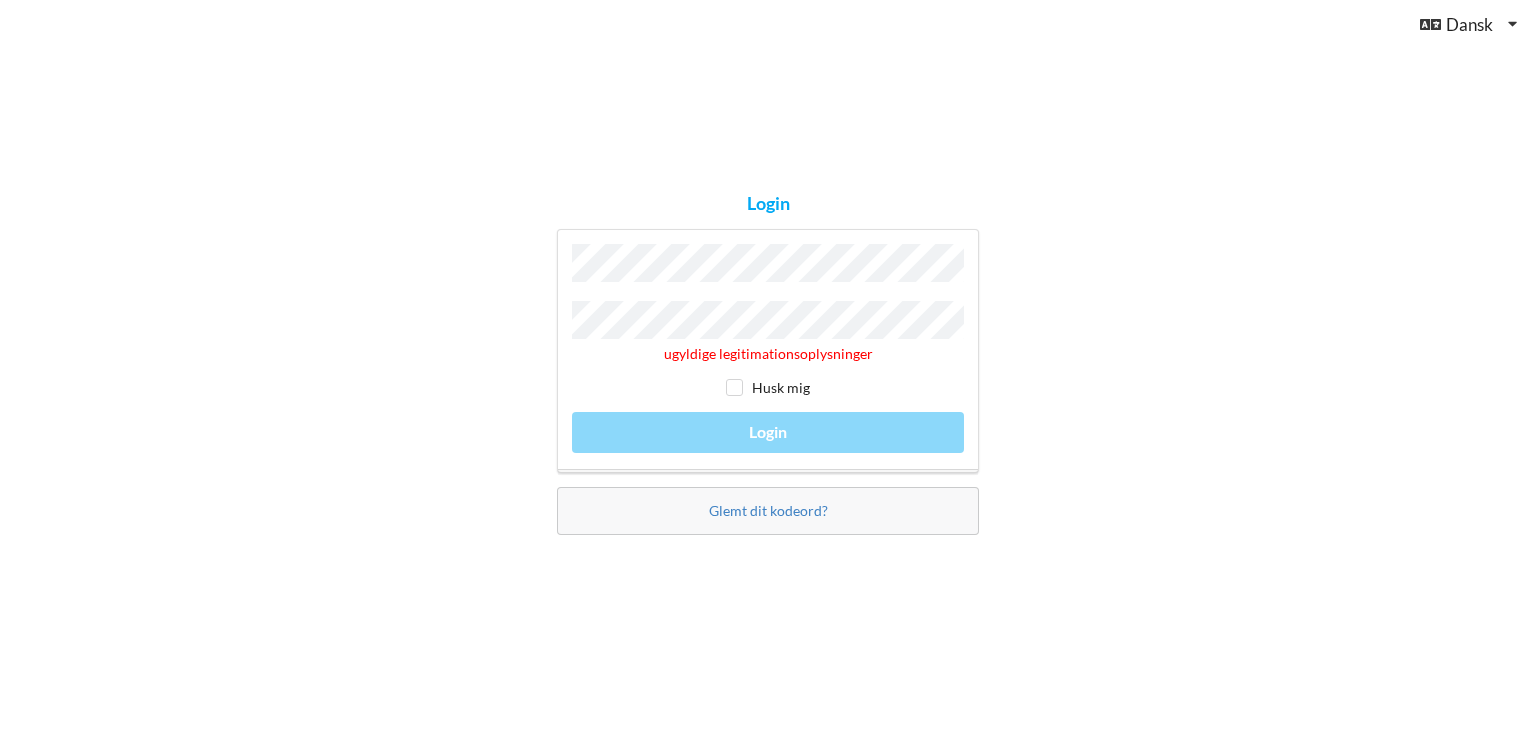 click on "ugyldige legitimationsoplysninger     Husk mig
Login" at bounding box center [768, 351] 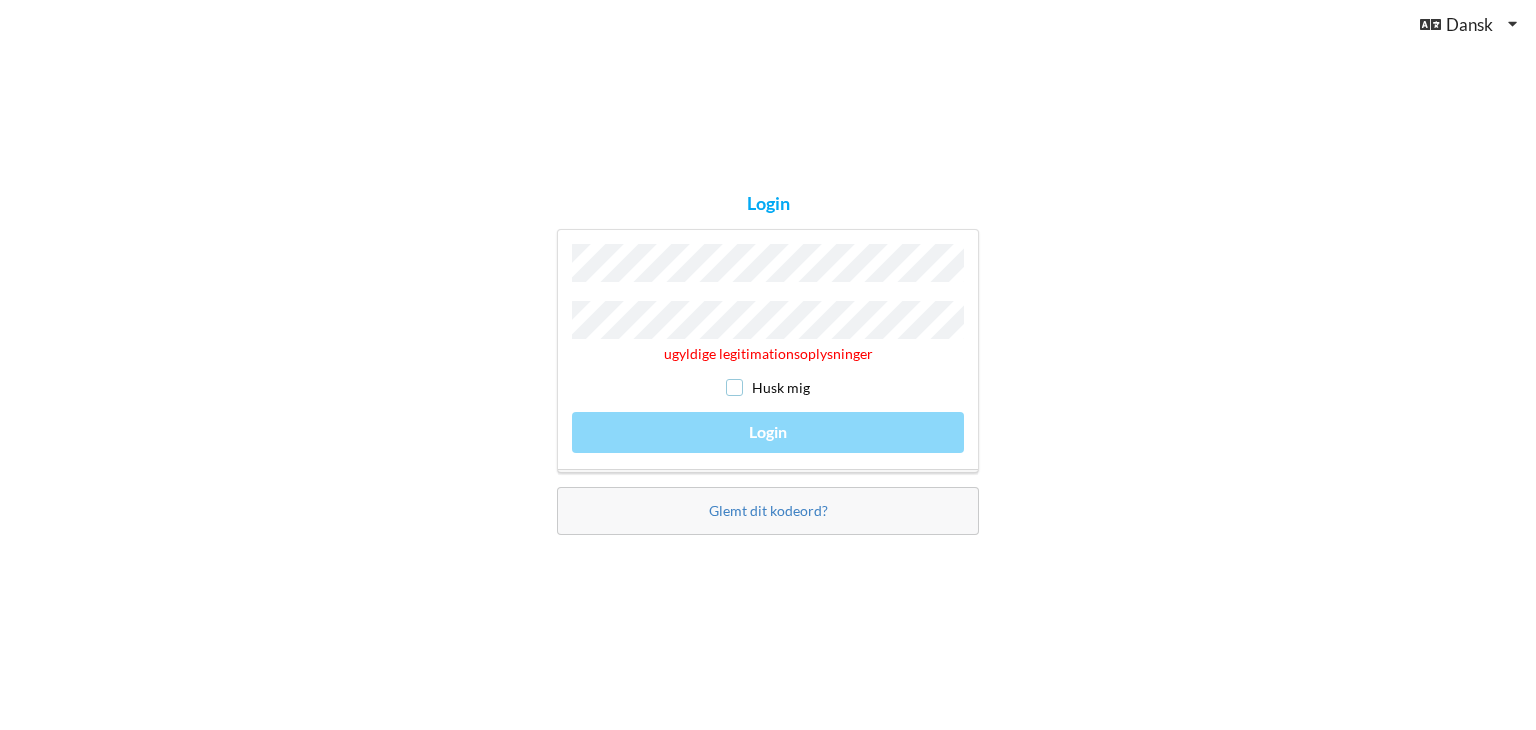 click at bounding box center [734, 387] 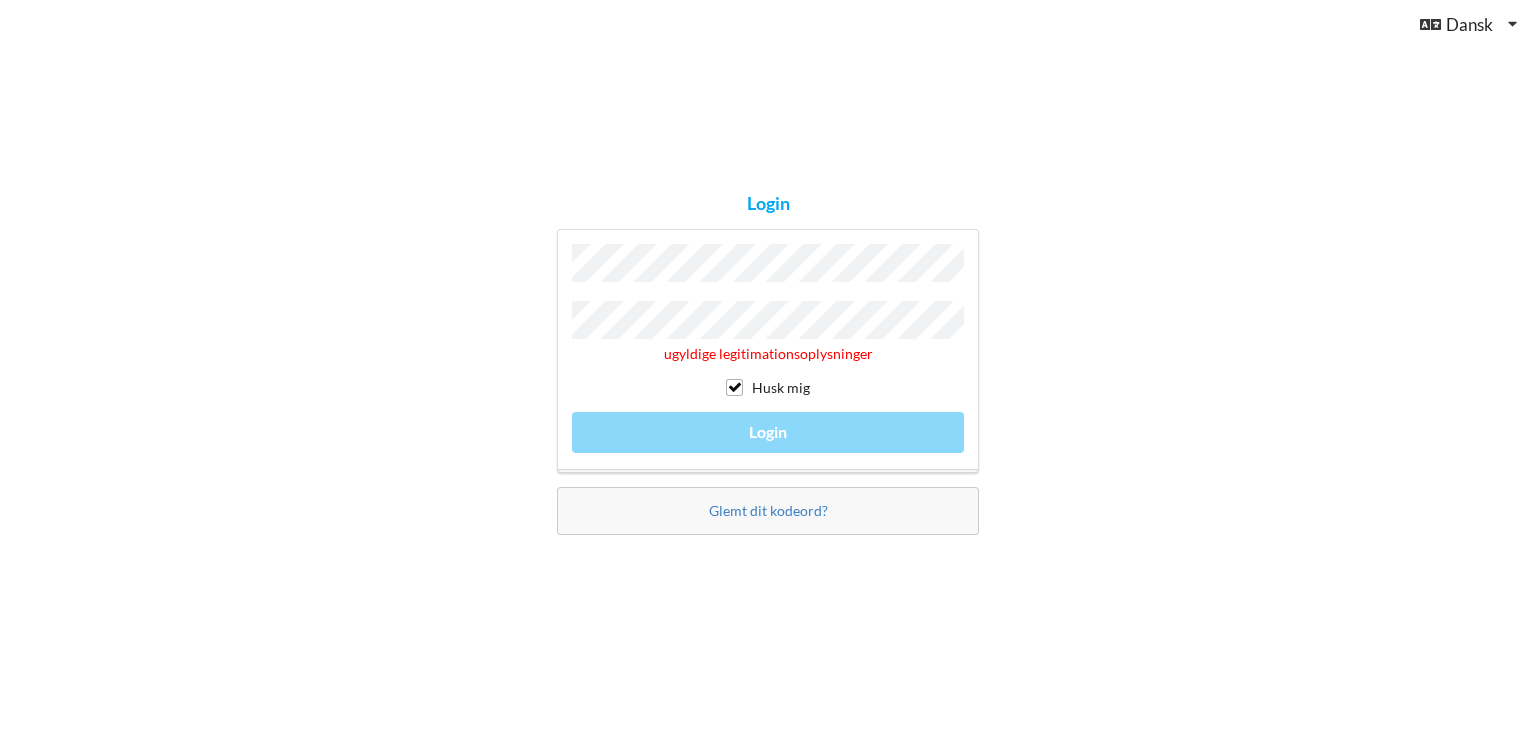 click on "ugyldige legitimationsoplysninger     Husk mig
Login" at bounding box center [768, 351] 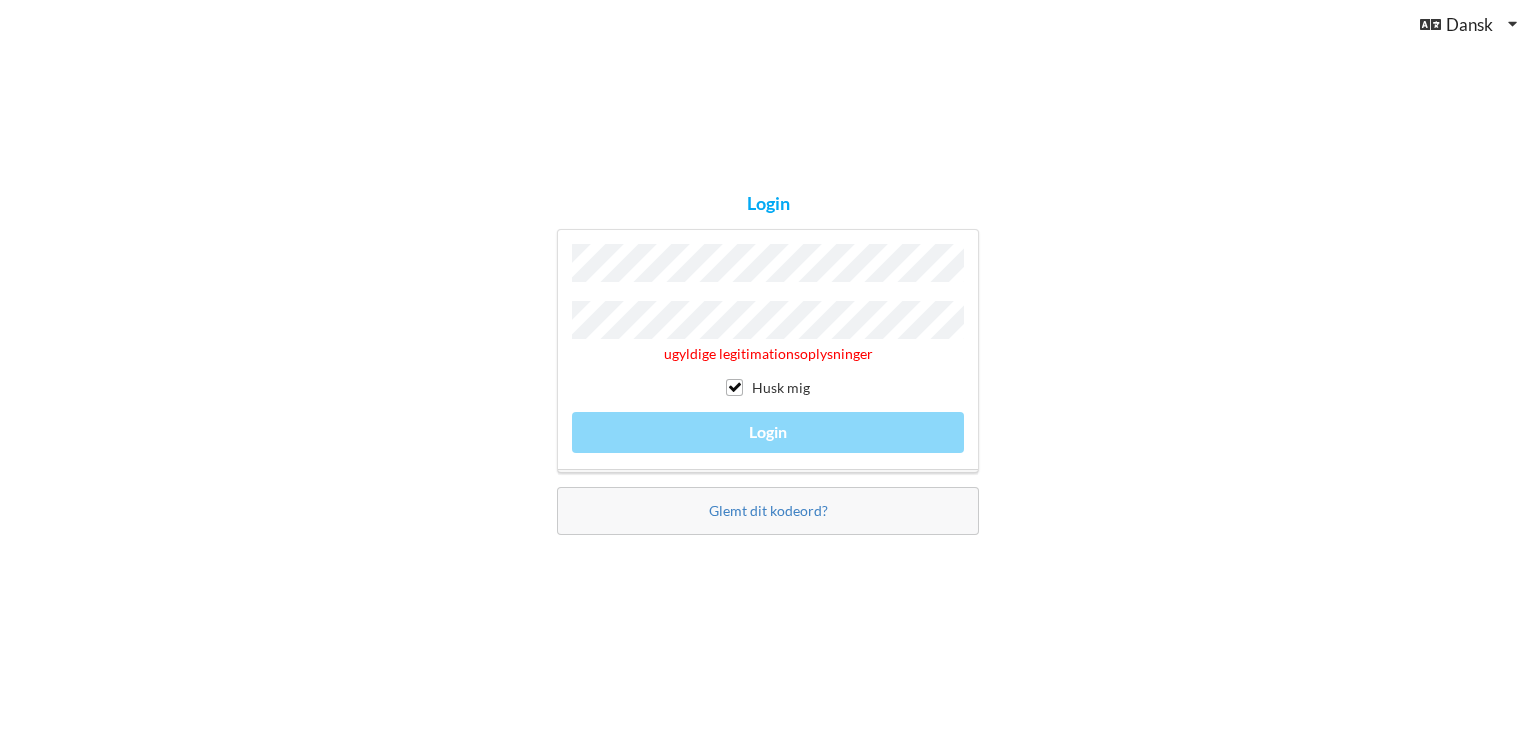 click on "Husk mig" at bounding box center (768, 387) 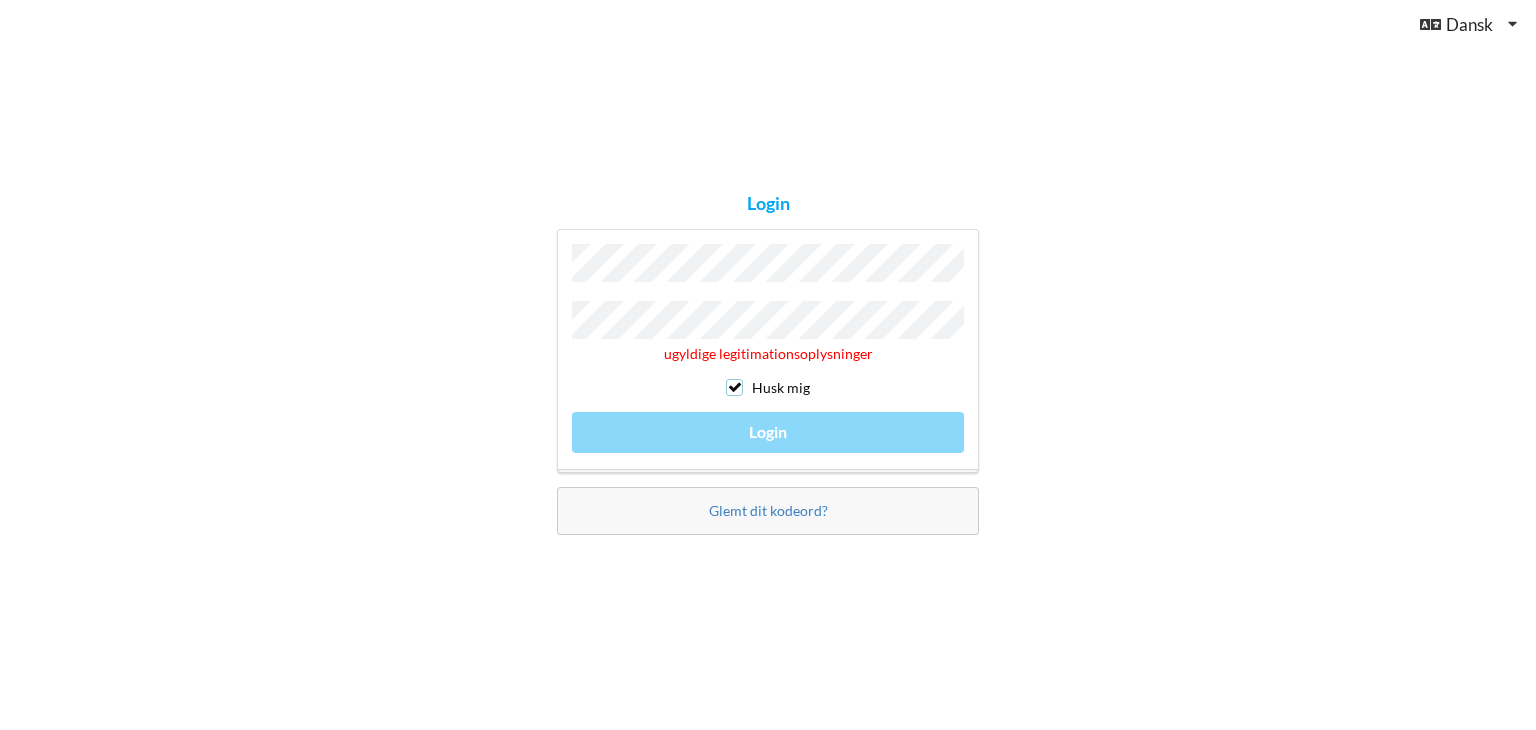 click at bounding box center (734, 387) 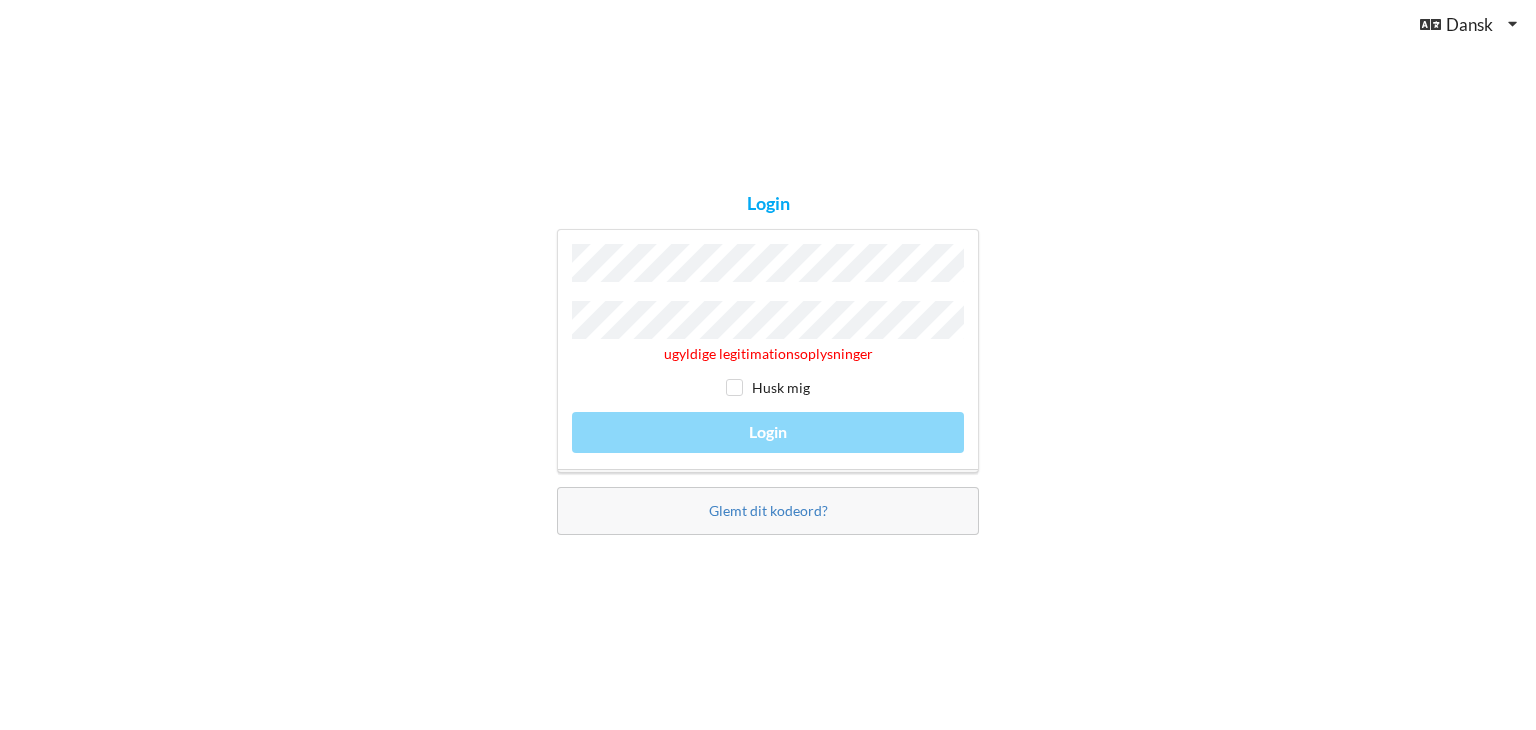 click on "ugyldige legitimationsoplysninger     Husk mig
Login" at bounding box center (768, 351) 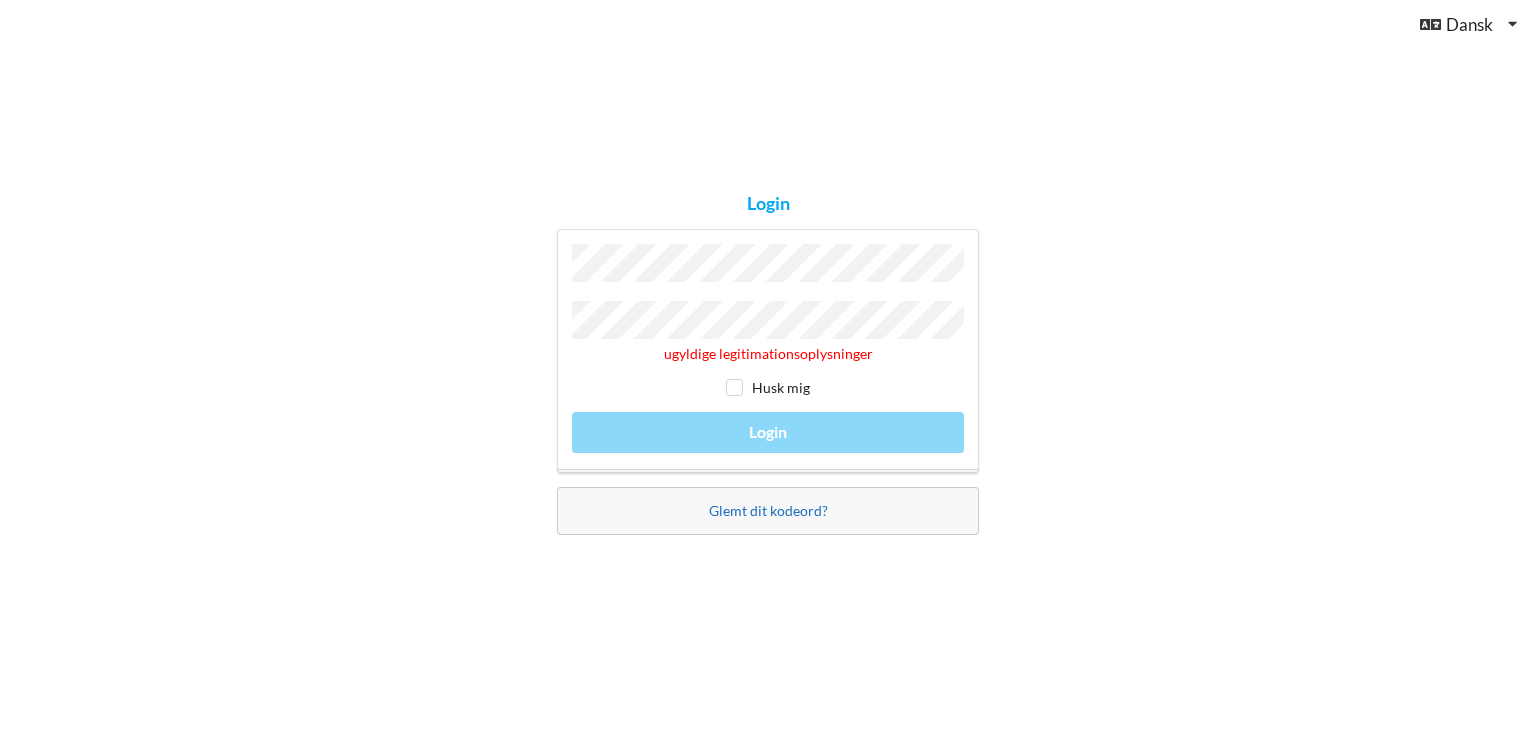 click on "Glemt dit kodeord?" at bounding box center [768, 510] 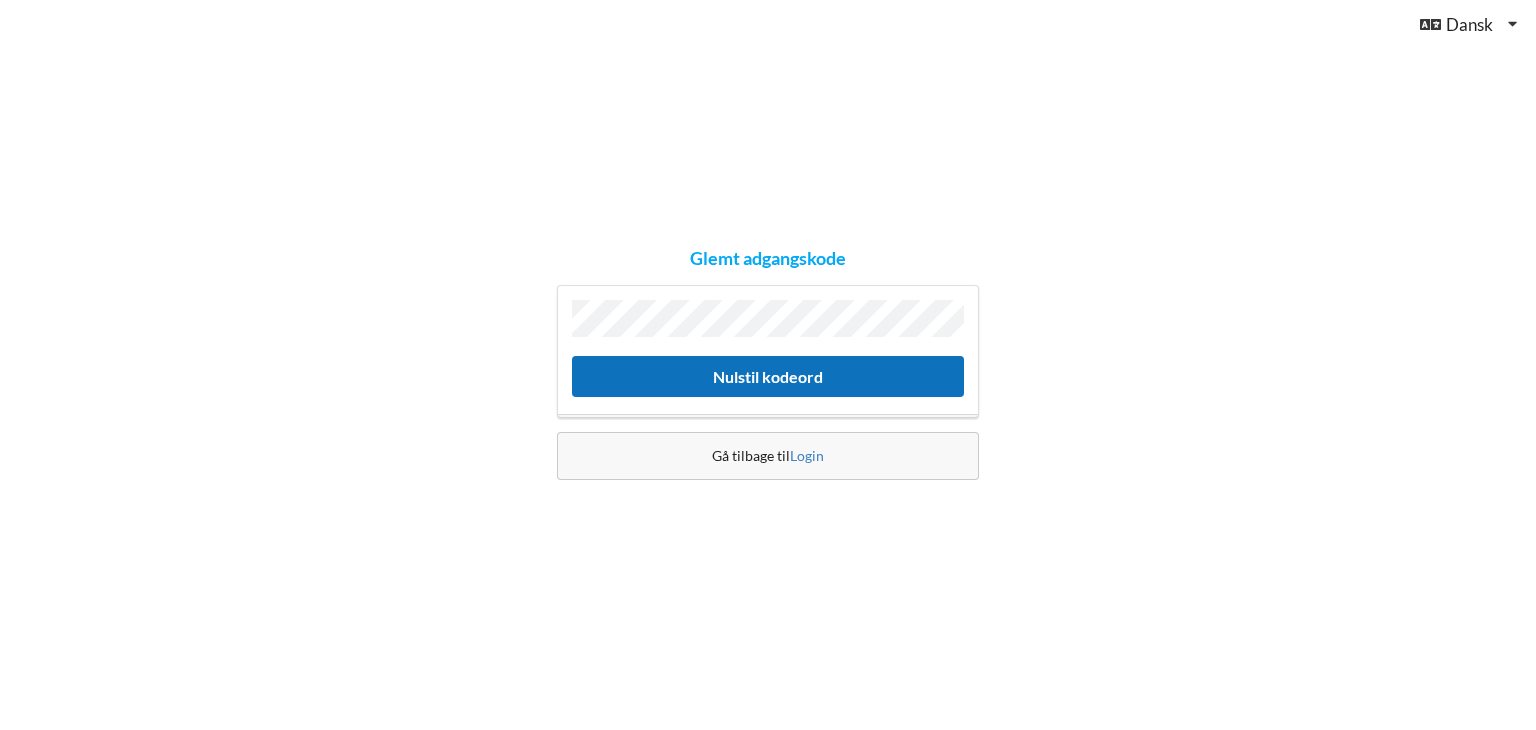 click on "Nulstil kodeord" at bounding box center (768, 376) 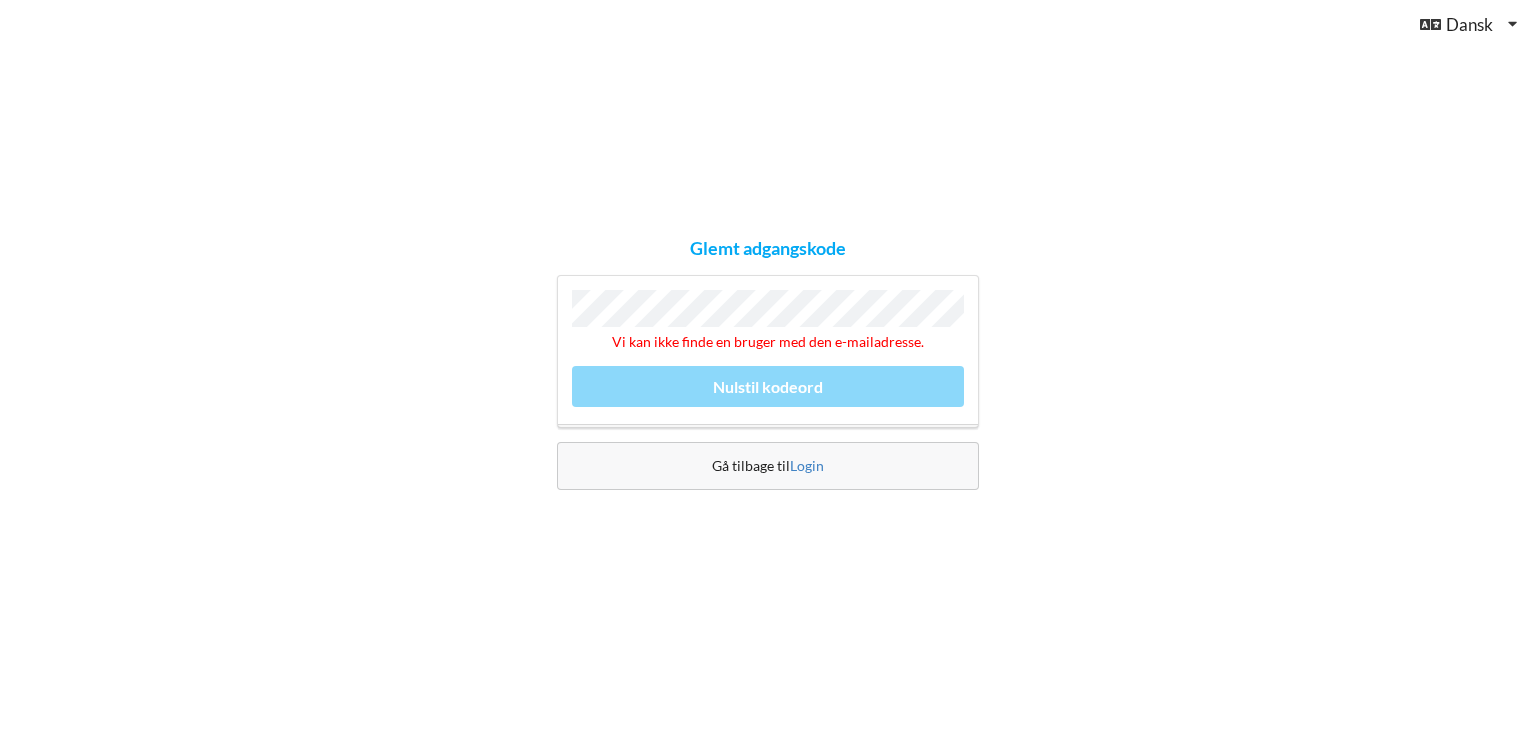 click on "Glemt adgangskode
Vi kan ikke finde en bruger med den e-mailadresse.
Nulstil kodeord
Gå tilbage til
Login" at bounding box center [768, 365] 